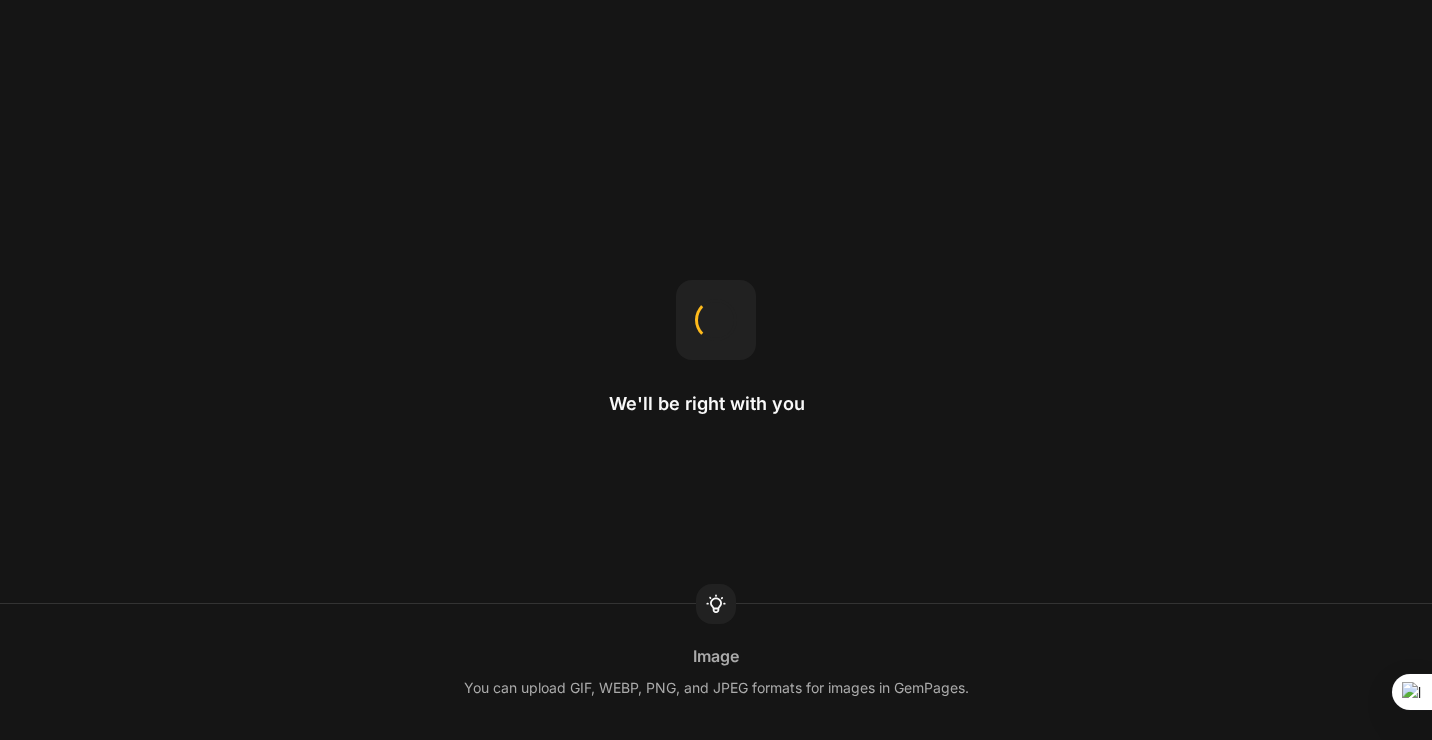 scroll, scrollTop: 0, scrollLeft: 0, axis: both 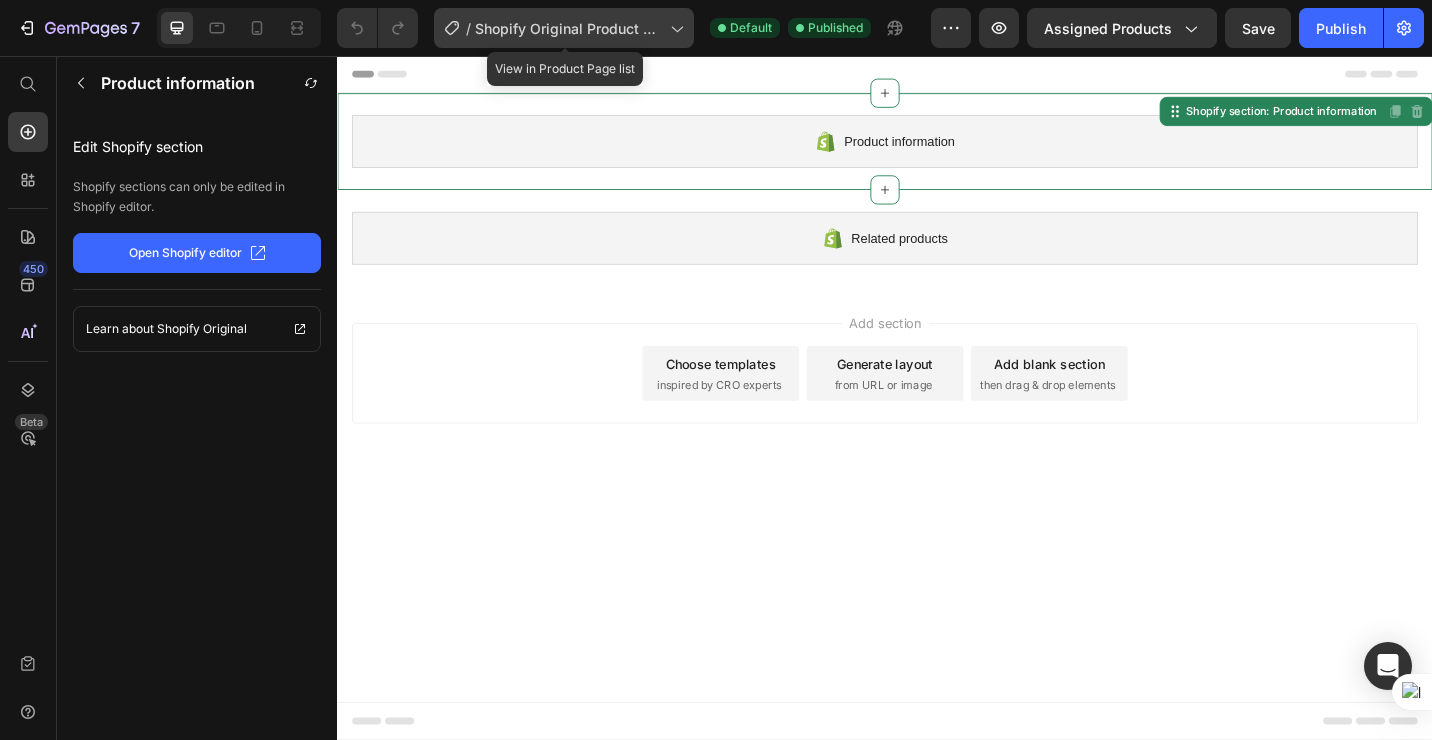 click on "Shopify Original Product Template" at bounding box center (568, 28) 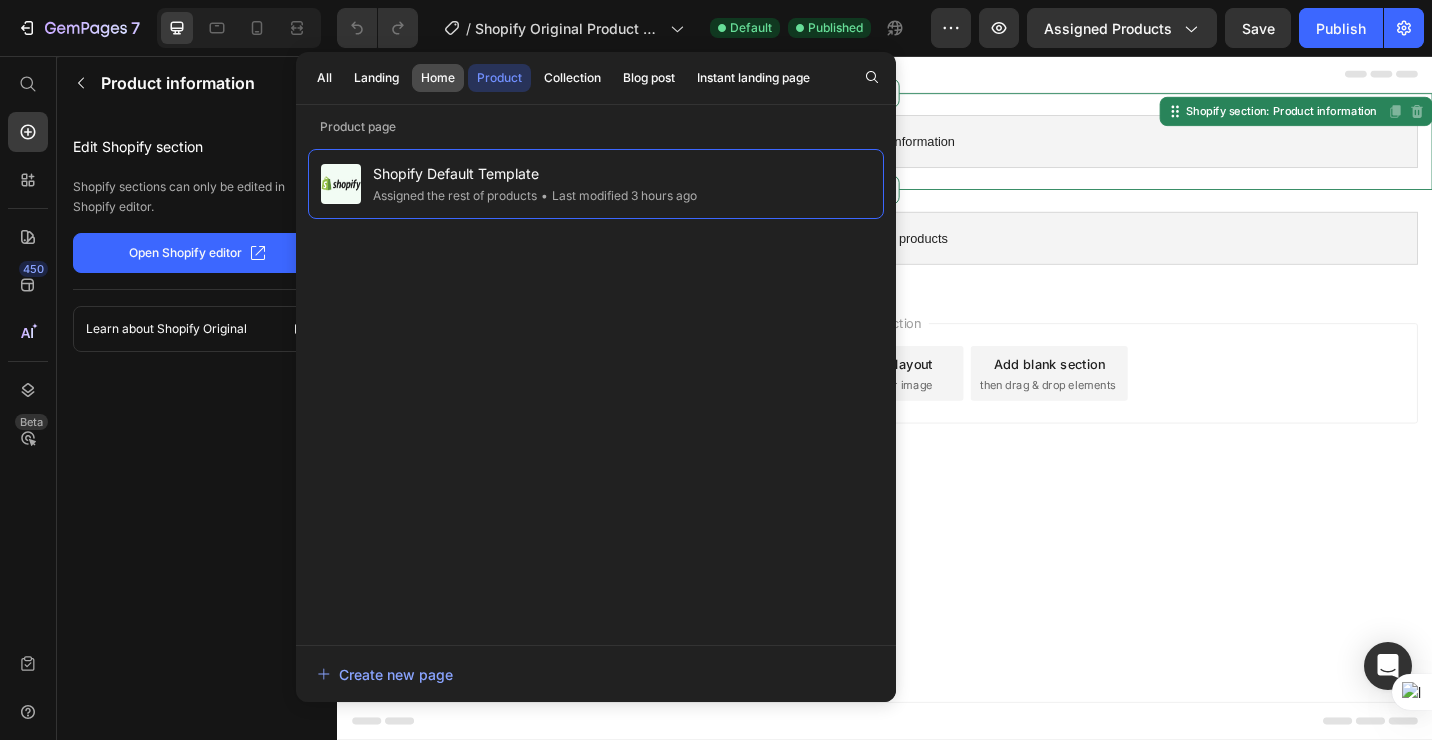 click on "Home" at bounding box center (438, 78) 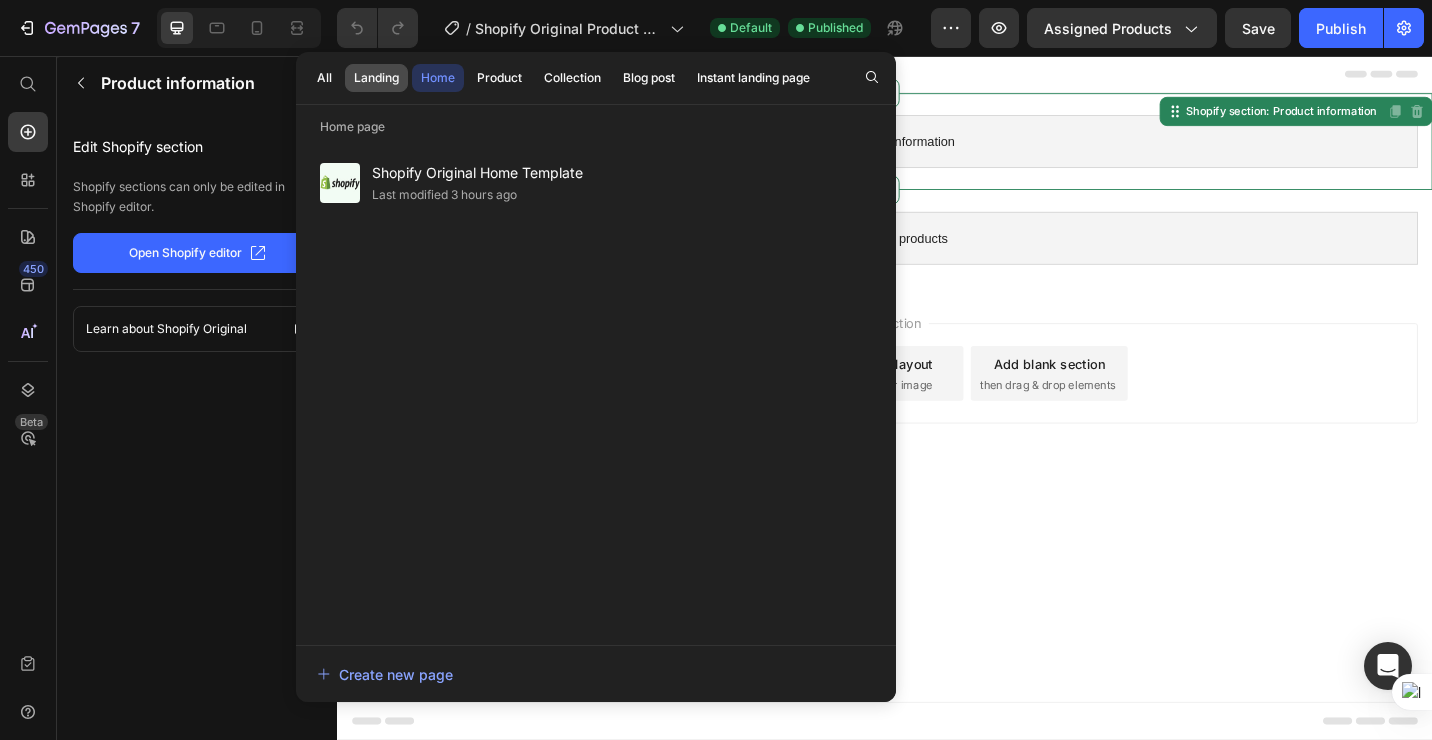 click on "Landing" at bounding box center [376, 78] 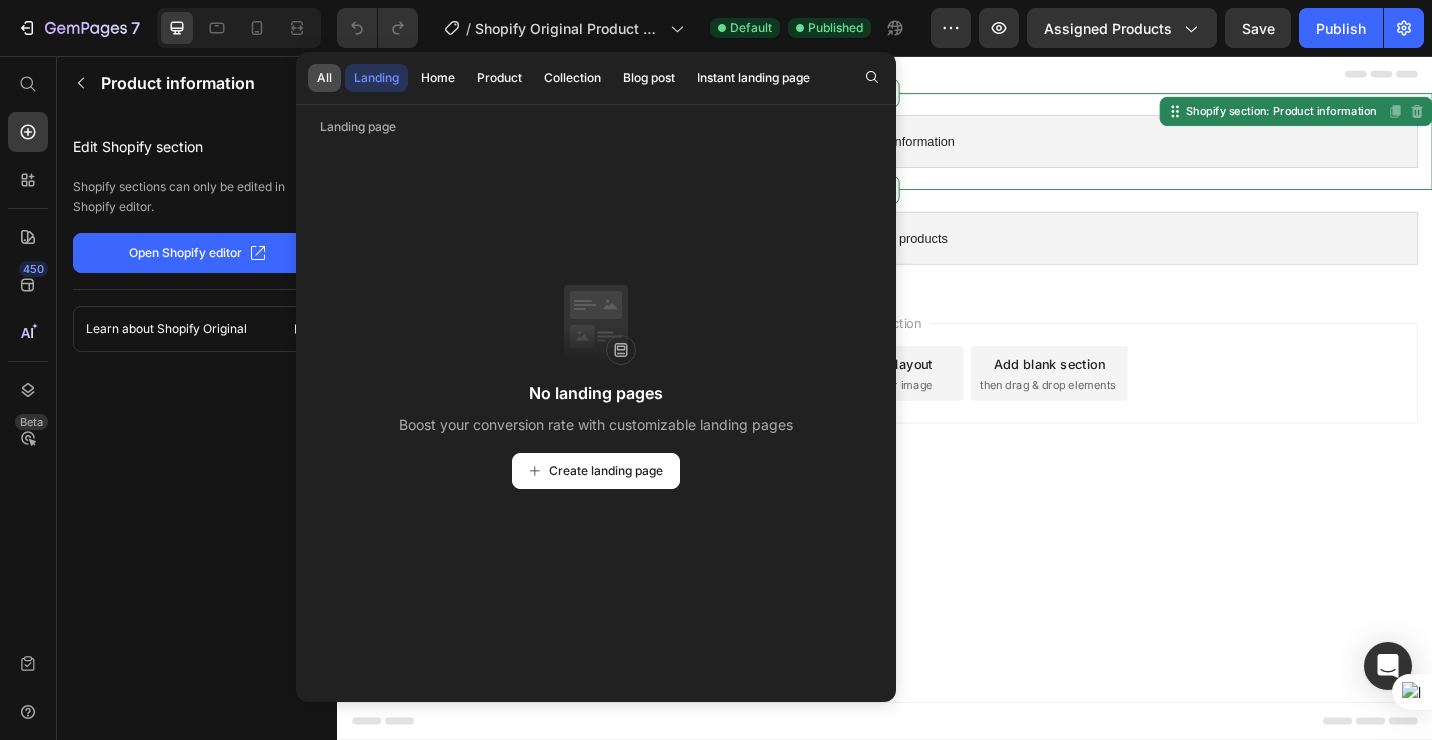 click on "All" 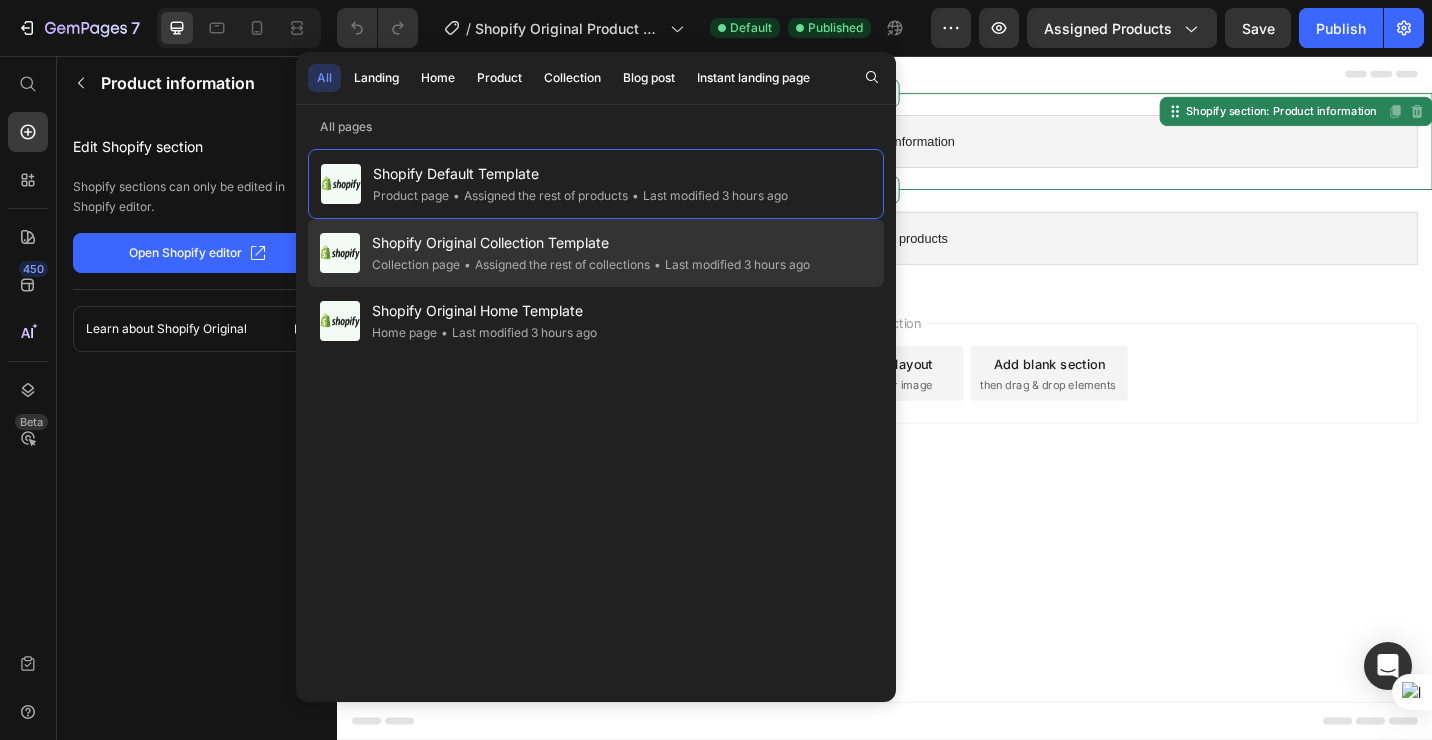 click on "• Assigned the rest of collections" 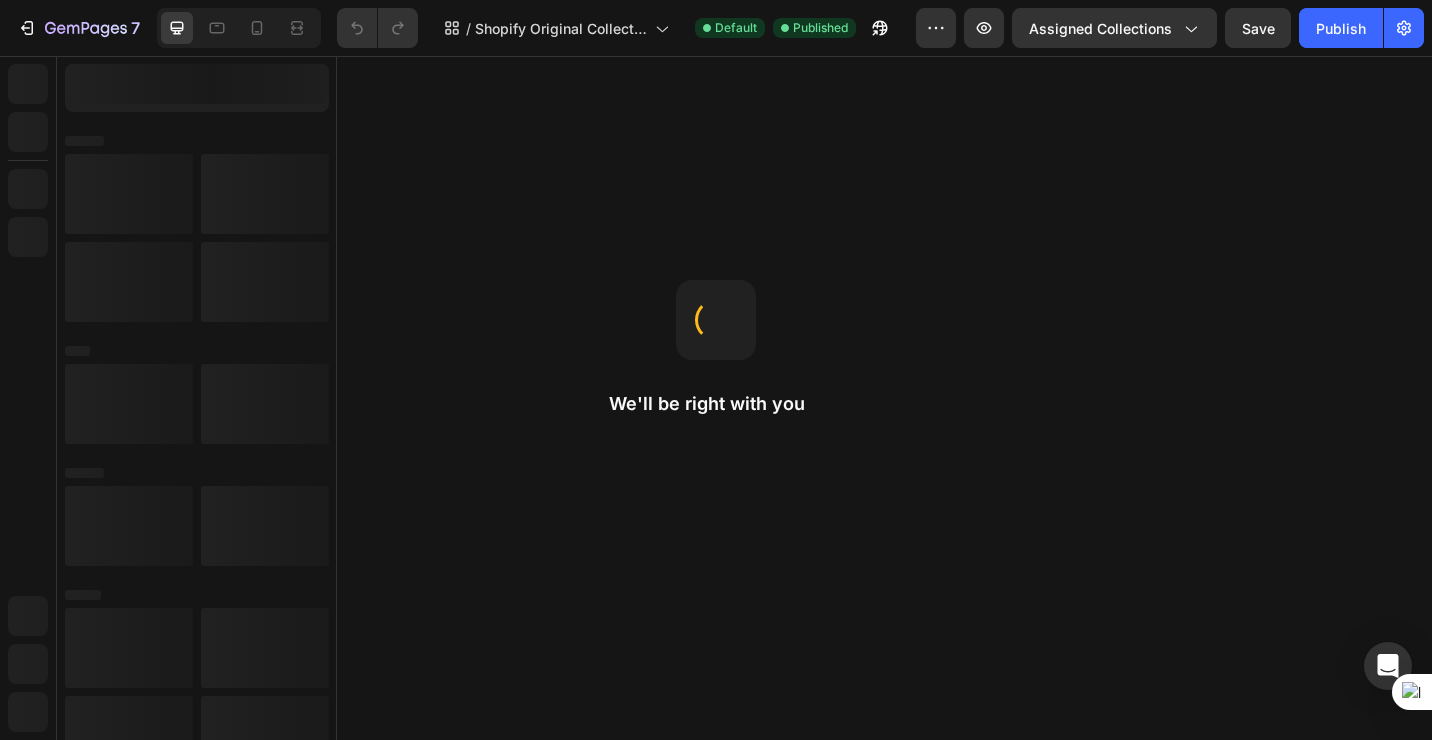 scroll, scrollTop: 0, scrollLeft: 0, axis: both 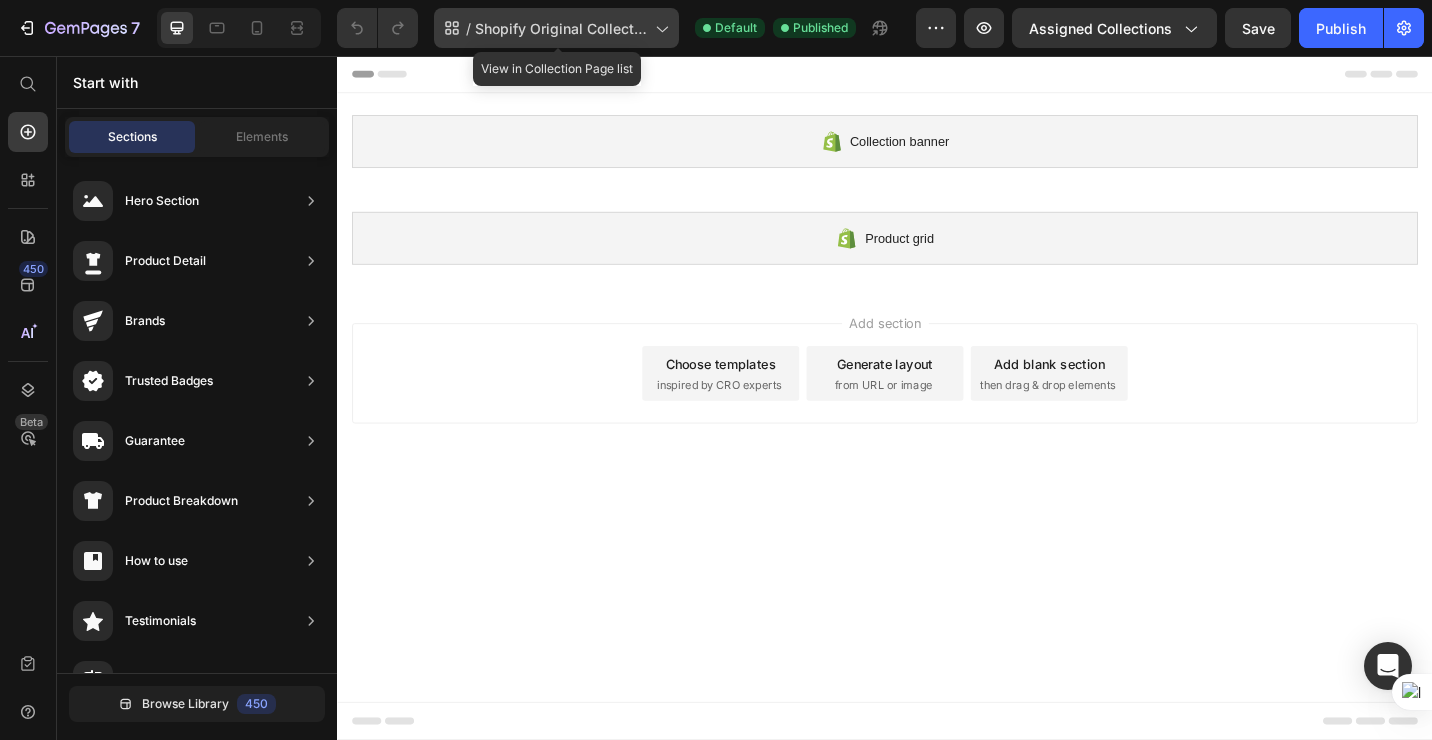 click on "Shopify Original Collection Template" at bounding box center [561, 28] 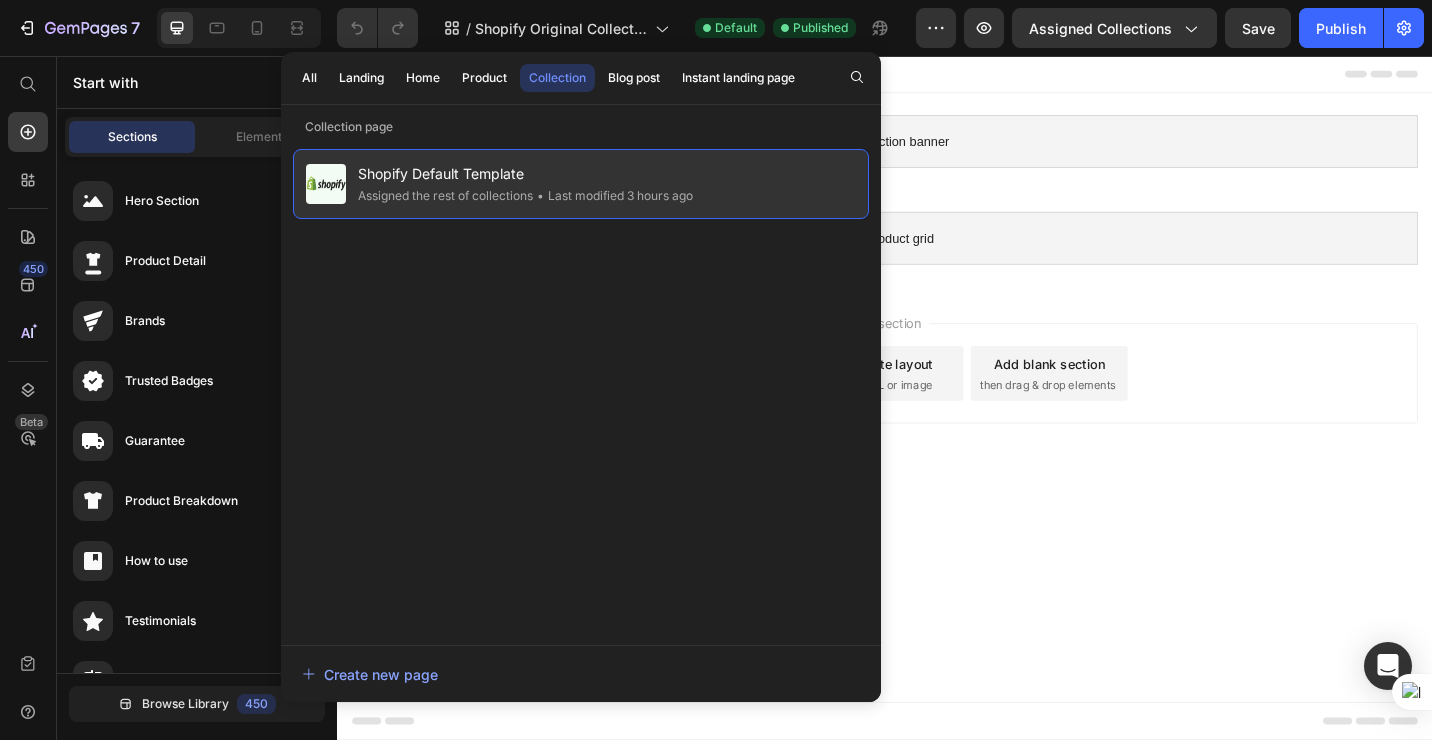 click on "Assigned the rest of collections" 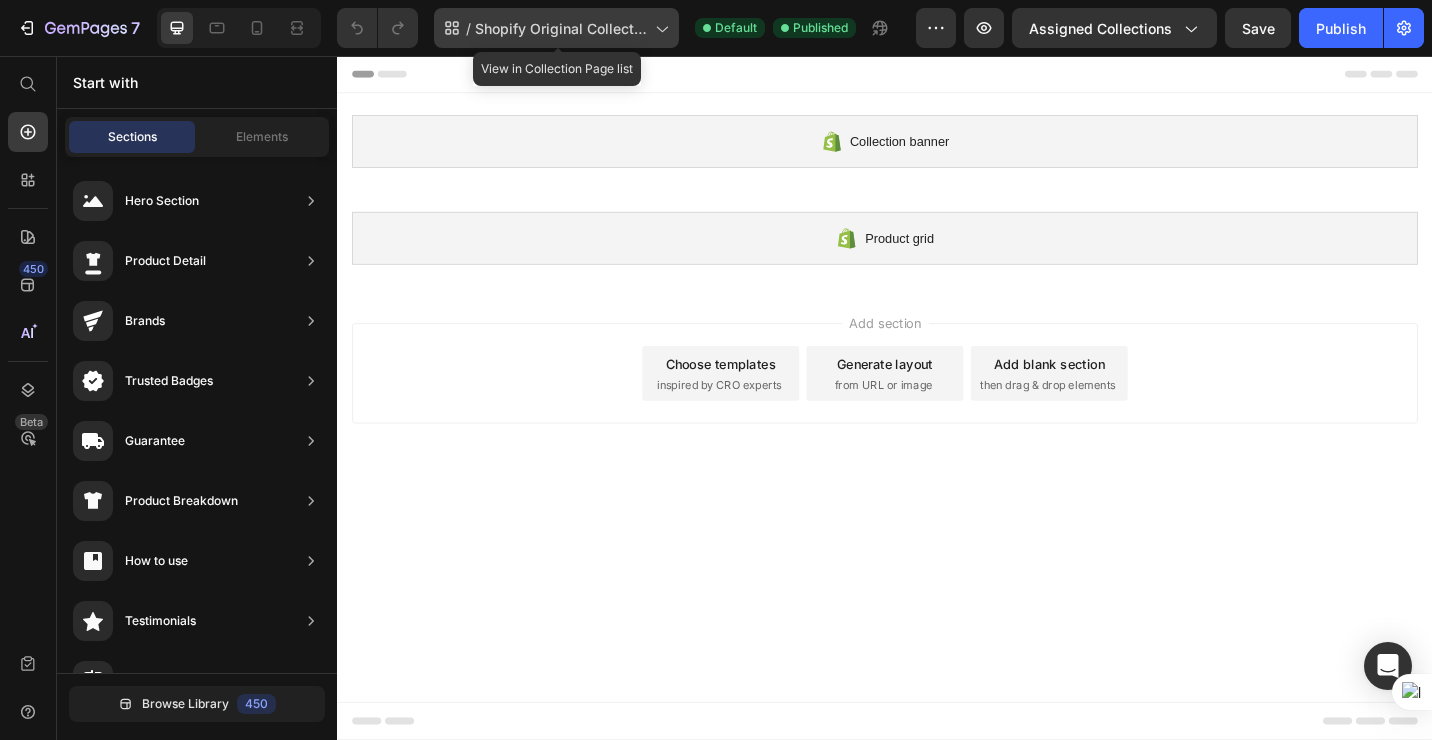 click on "/  Shopify Original Collection Template" 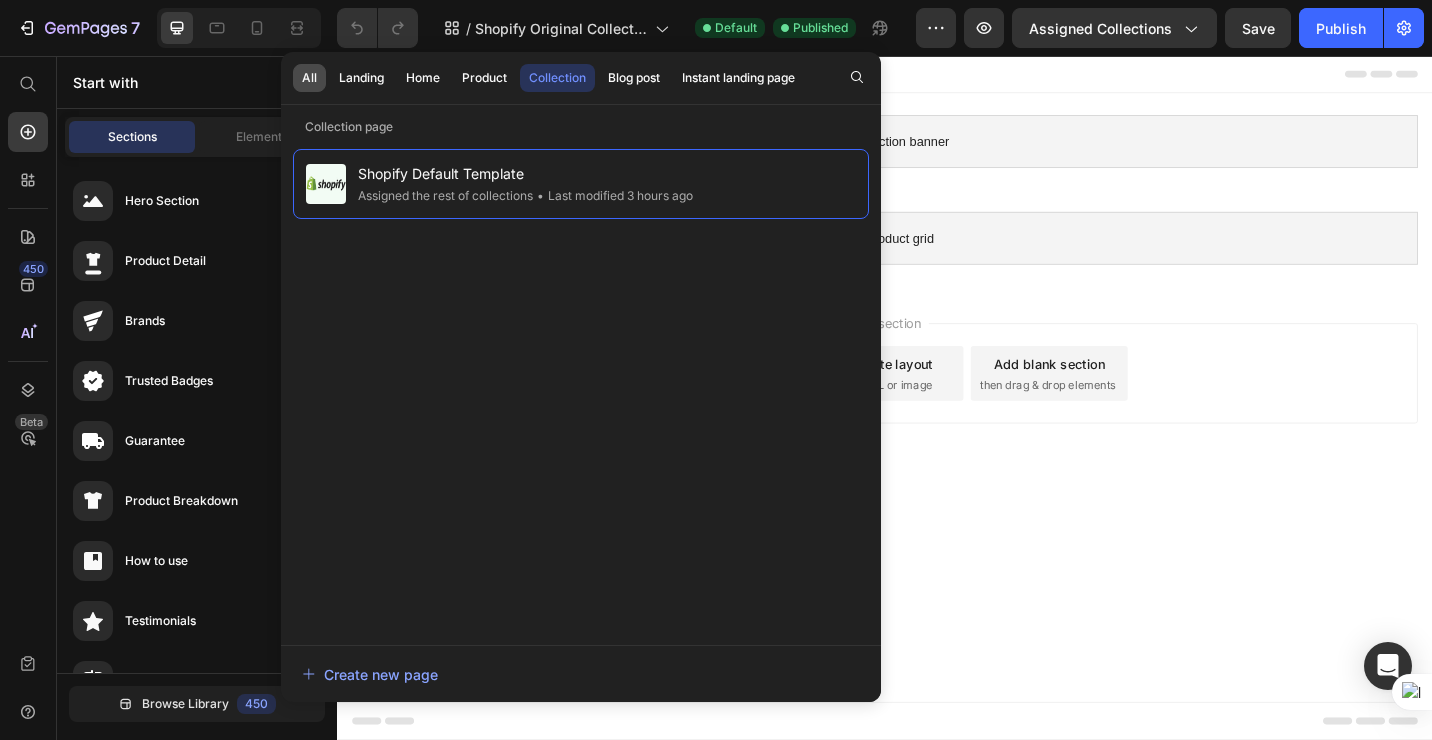 click on "All" at bounding box center (309, 78) 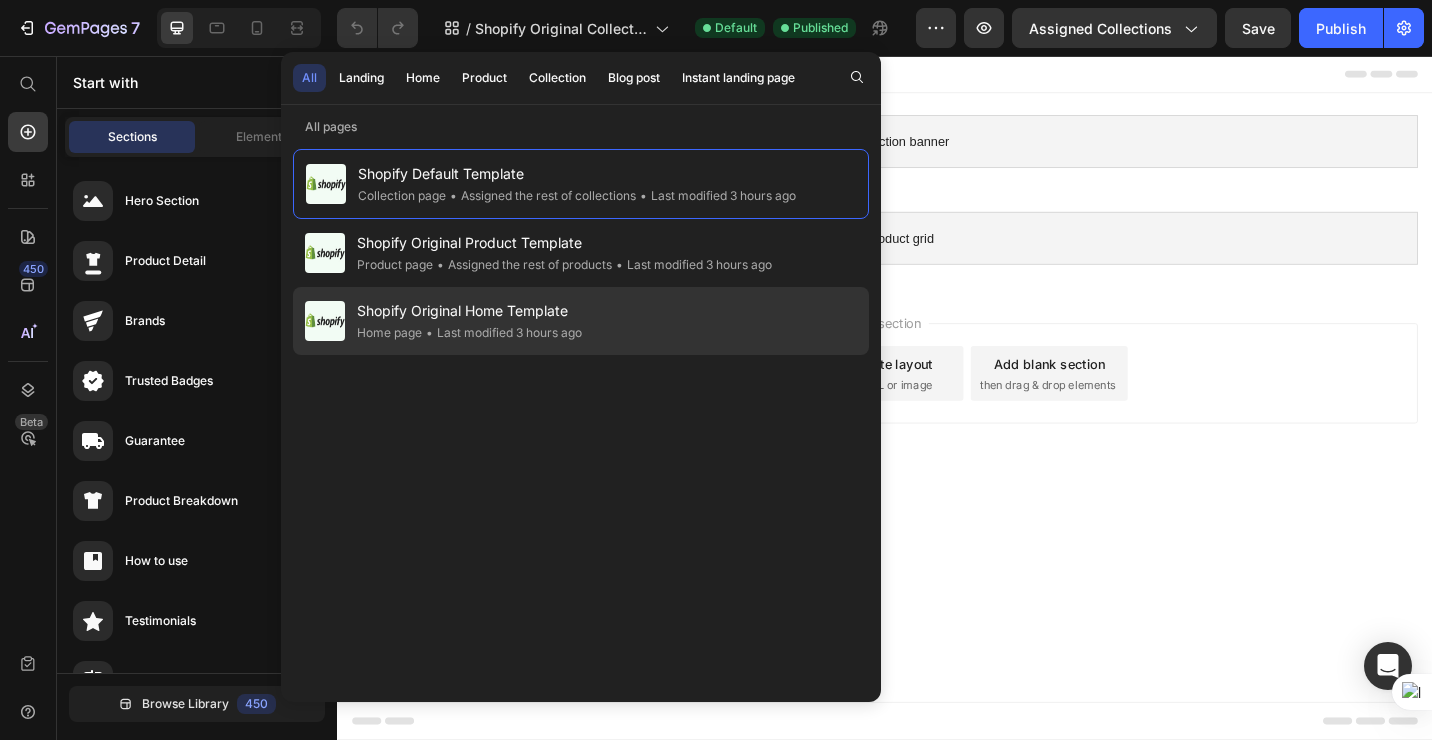 click on "Shopify Original Home Template" at bounding box center [469, 311] 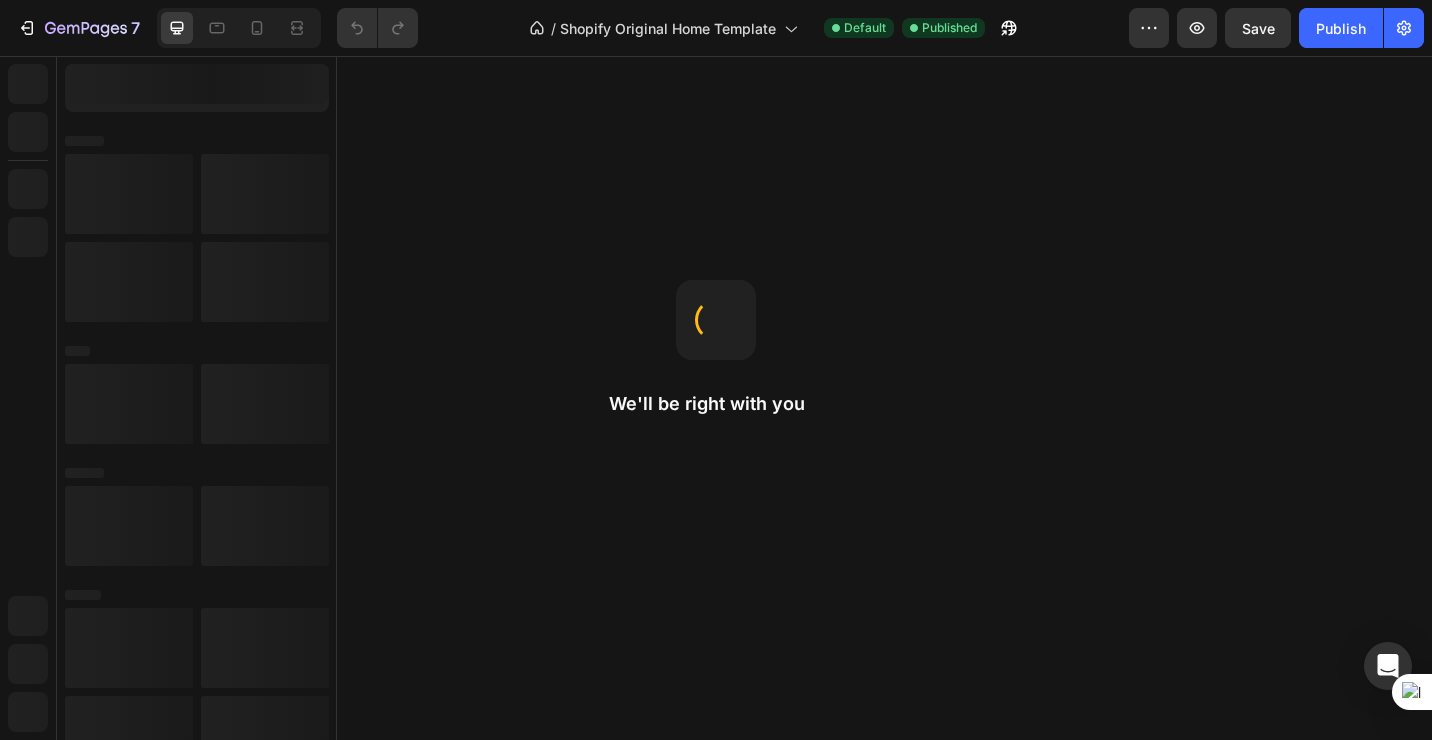 scroll, scrollTop: 0, scrollLeft: 0, axis: both 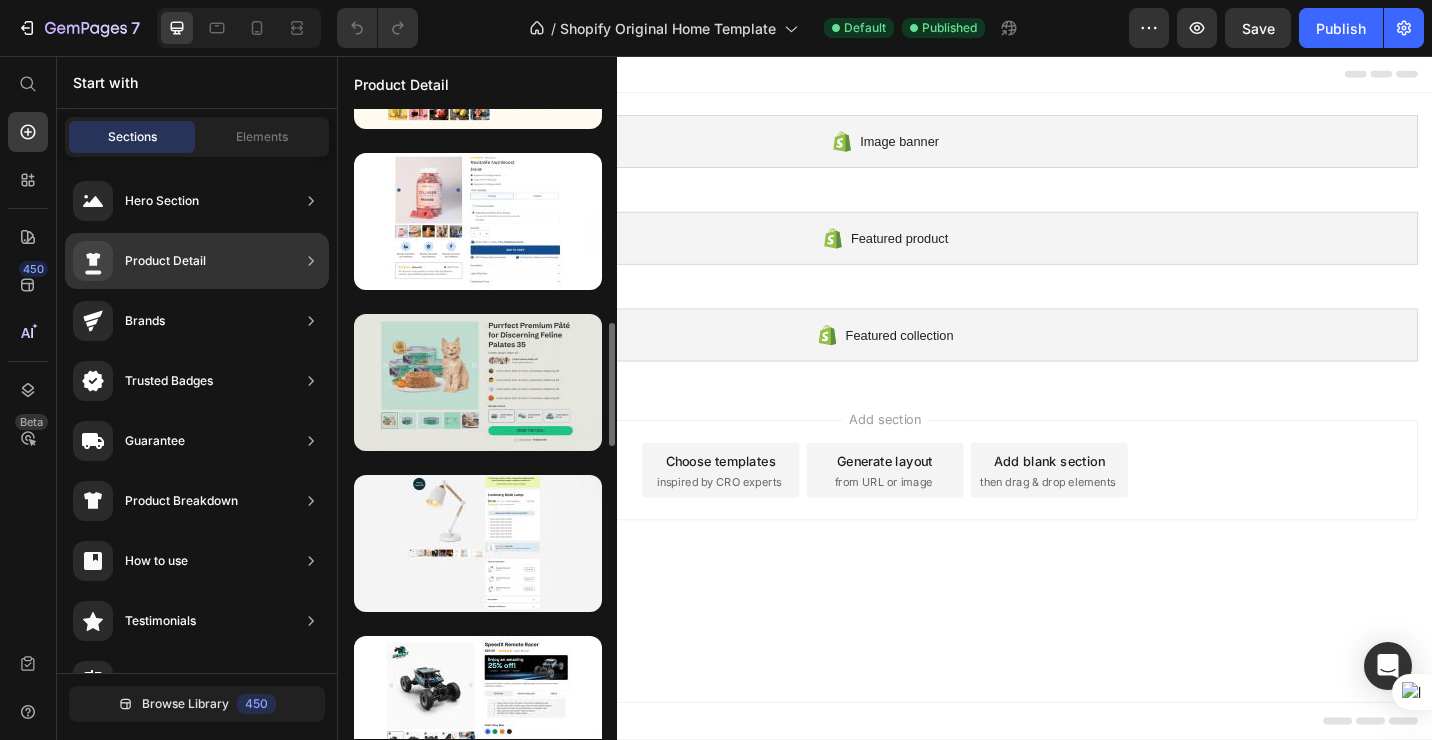 click at bounding box center (478, 382) 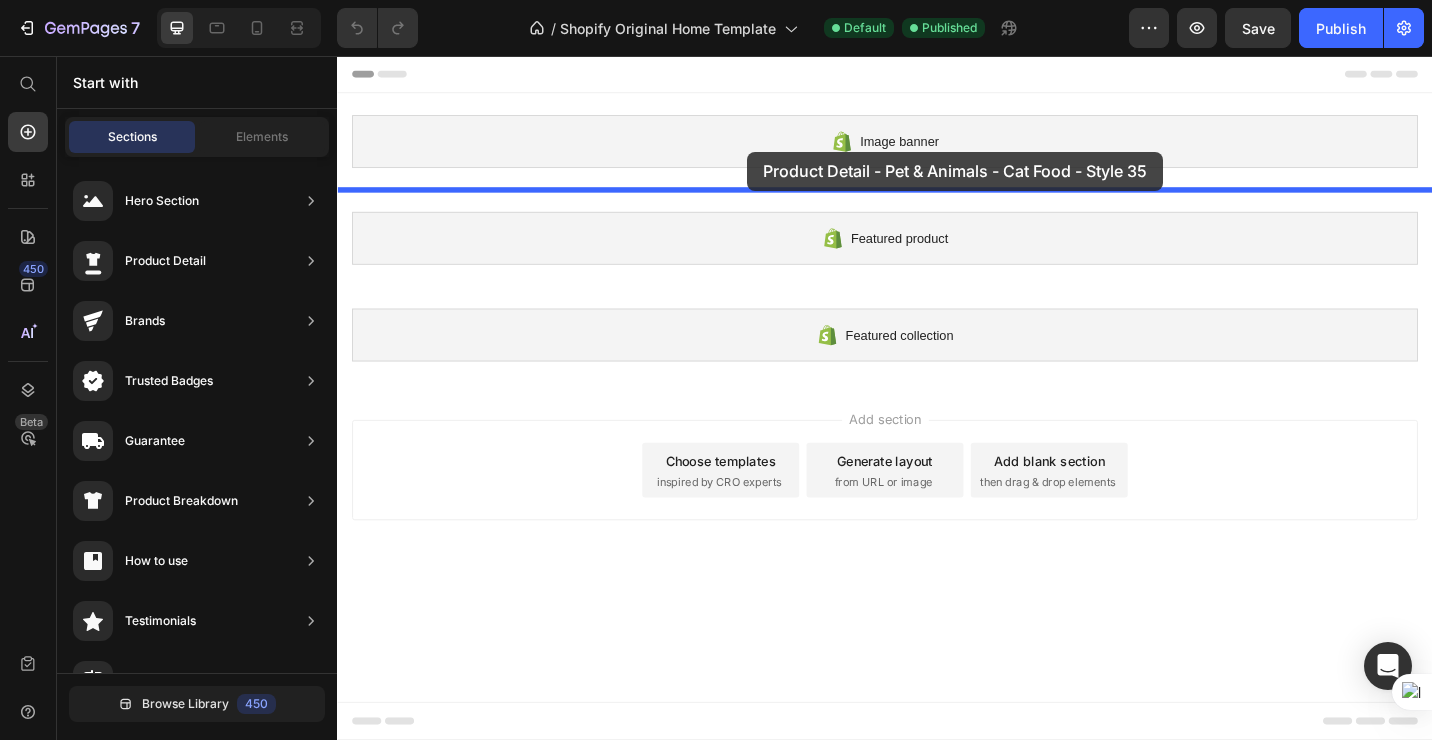 drag, startPoint x: 809, startPoint y: 439, endPoint x: 800, endPoint y: 123, distance: 316.12814 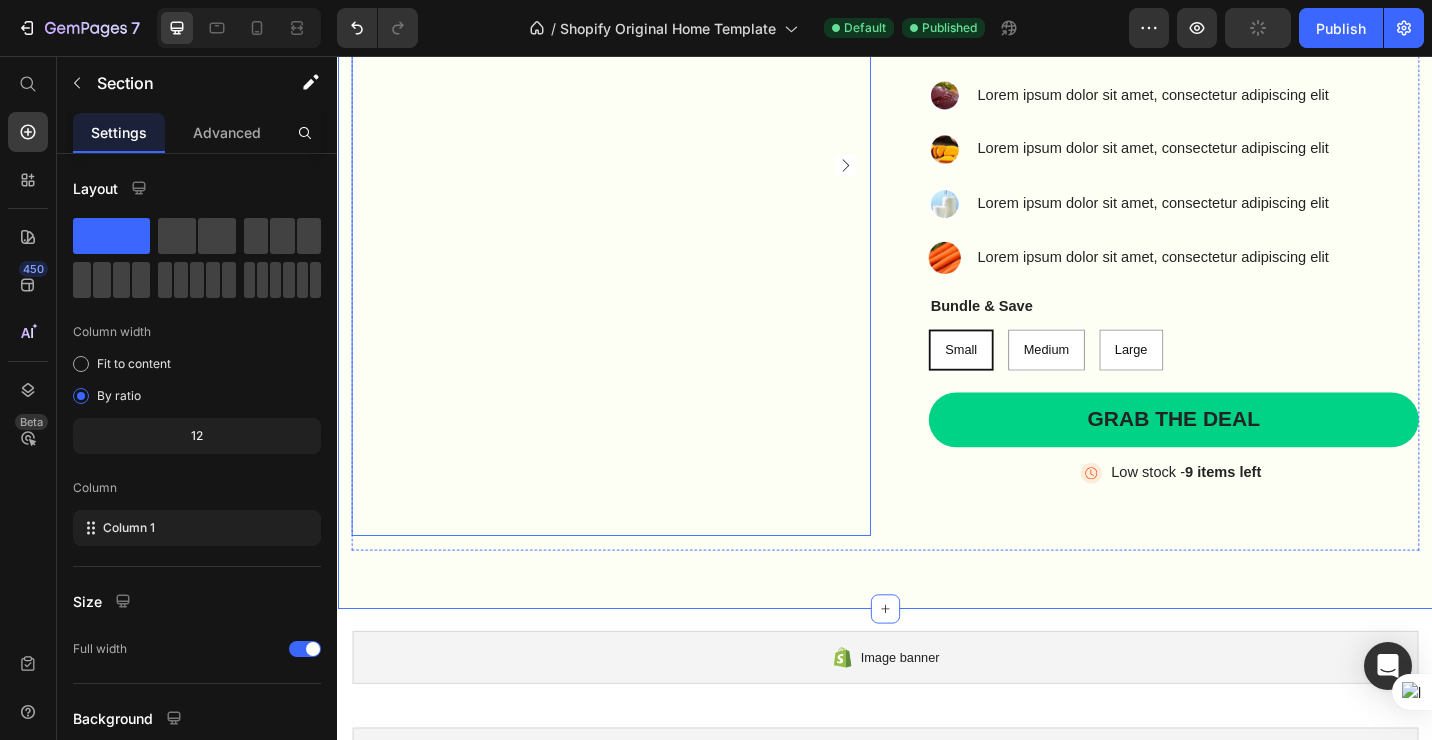 scroll, scrollTop: 0, scrollLeft: 0, axis: both 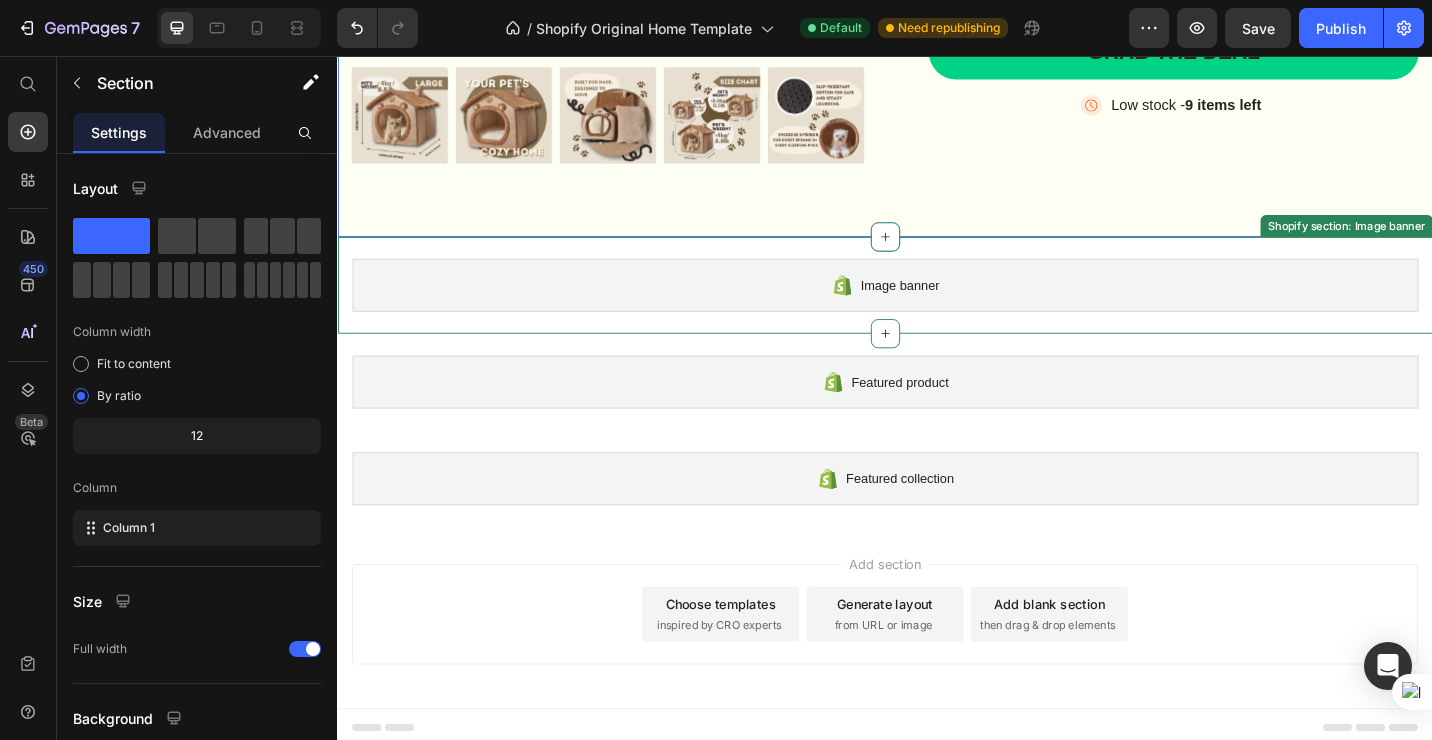 drag, startPoint x: 786, startPoint y: 244, endPoint x: 798, endPoint y: 321, distance: 77.92946 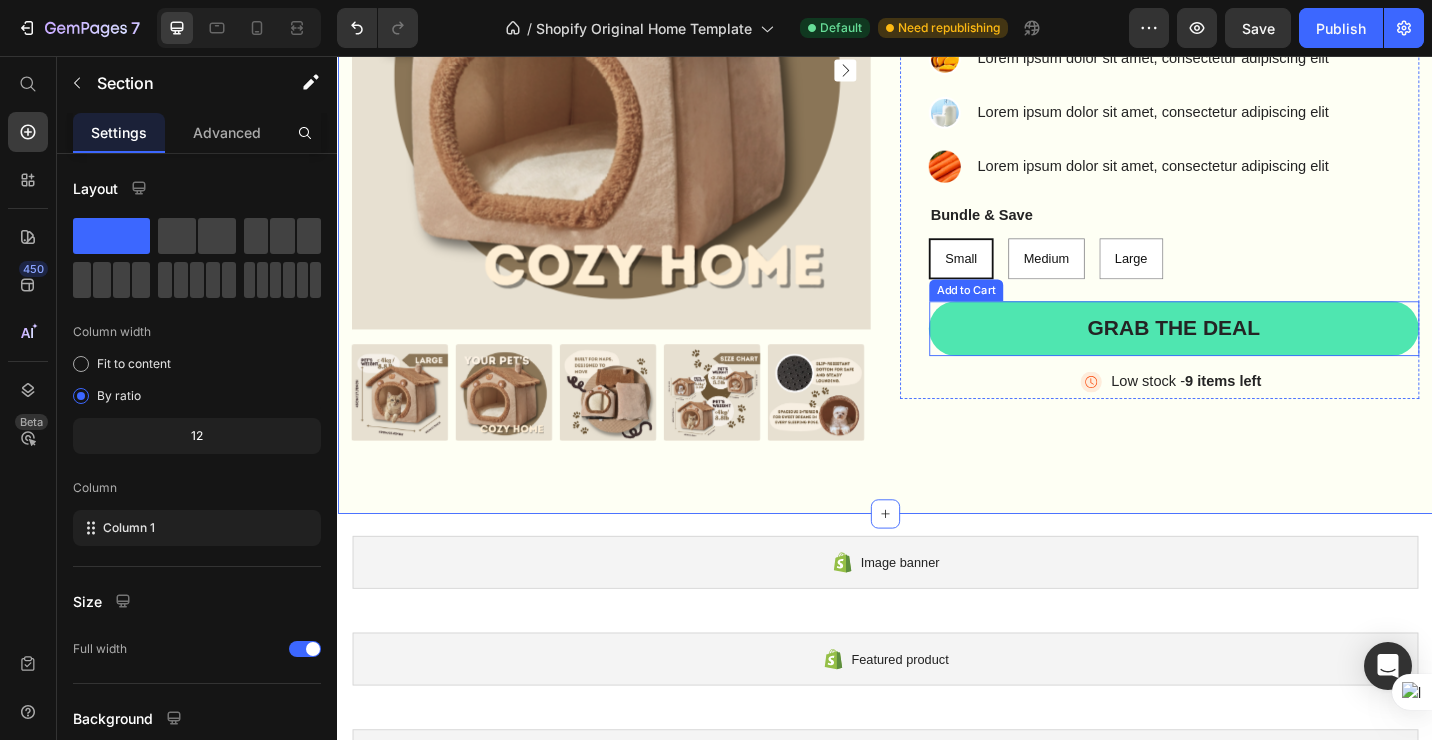click on "Grab the deal" at bounding box center [1253, 355] 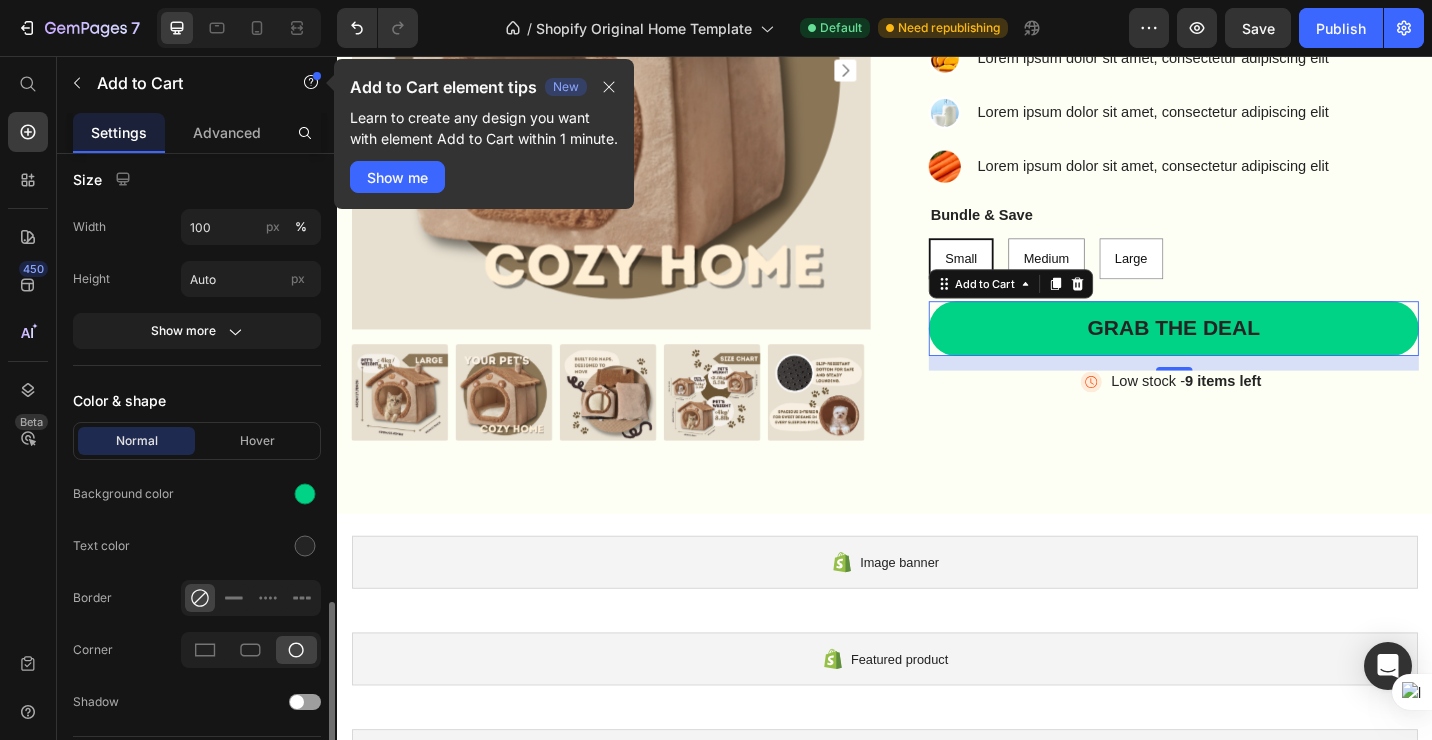 scroll, scrollTop: 906, scrollLeft: 0, axis: vertical 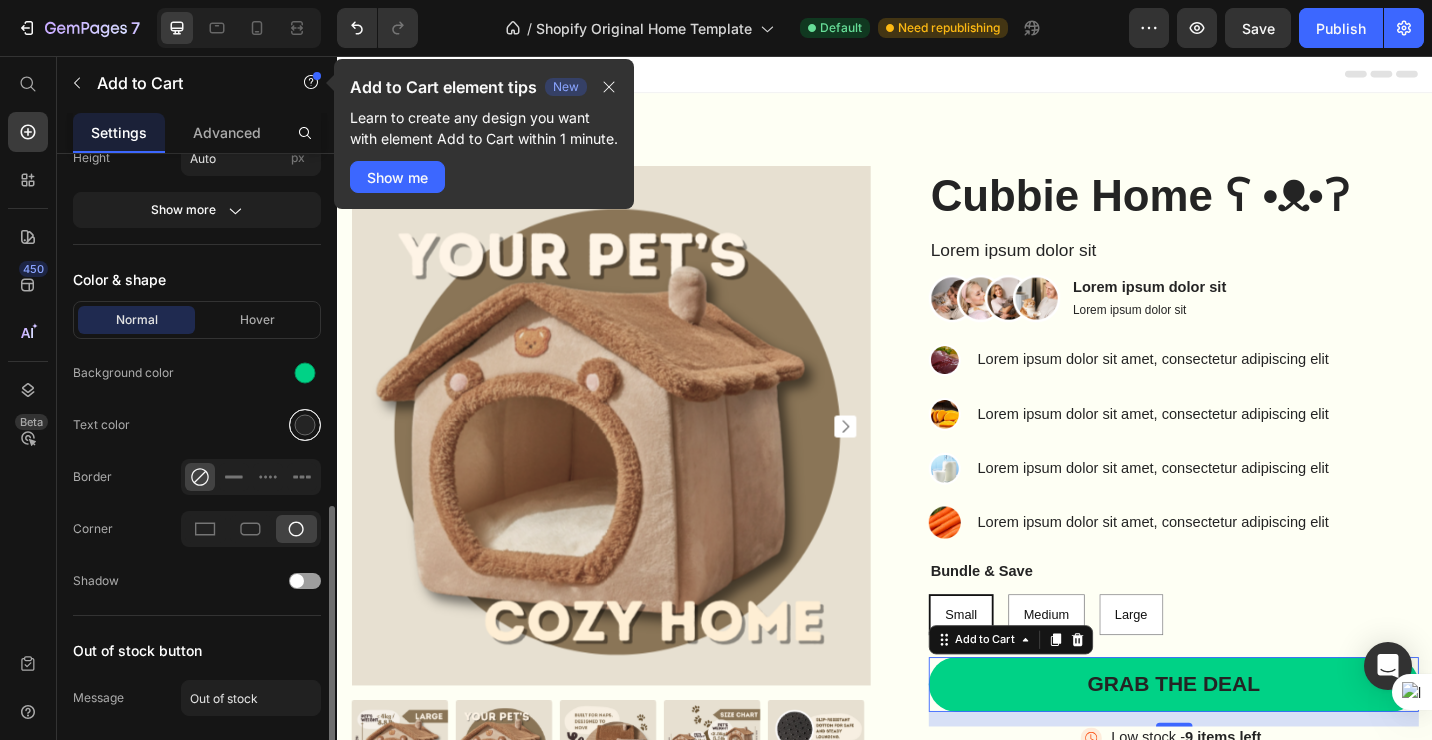 click at bounding box center (305, 425) 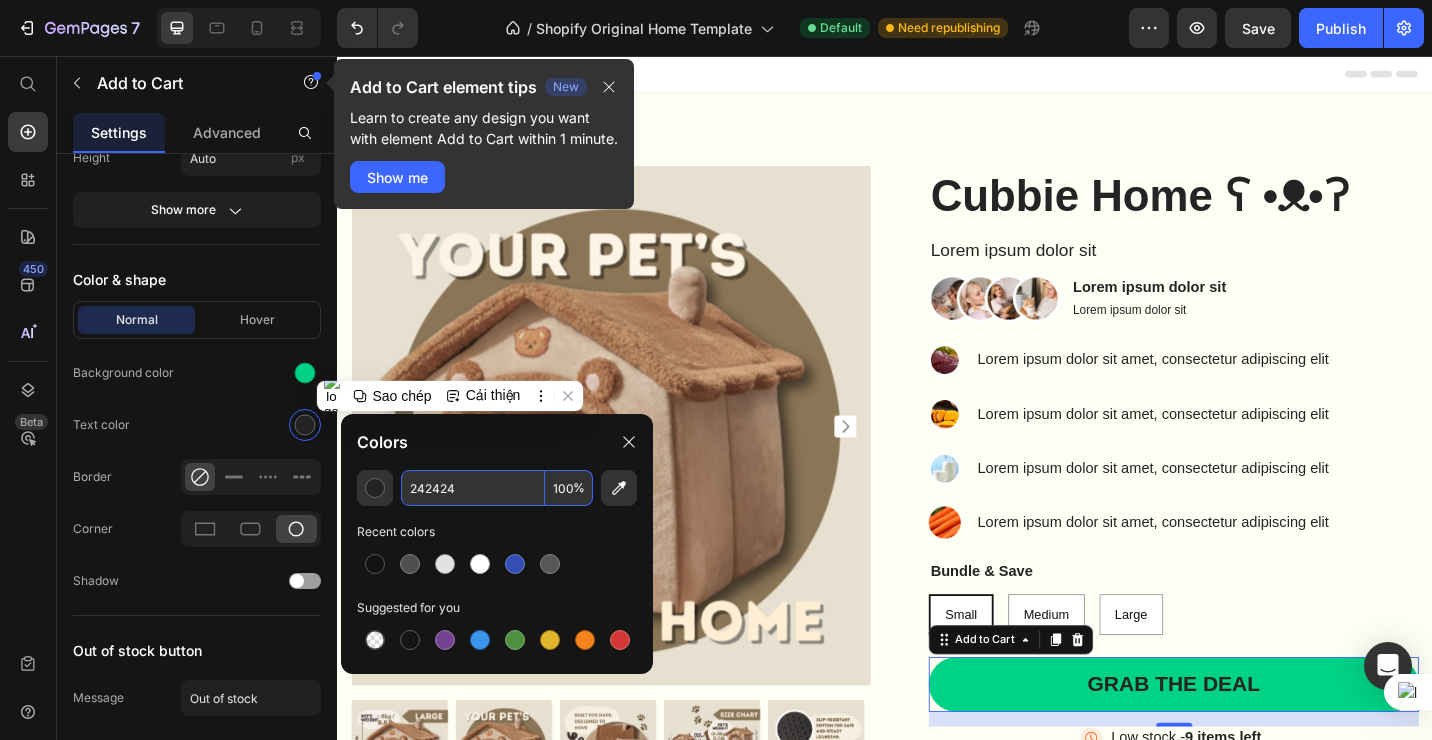 click on "242424" at bounding box center [473, 488] 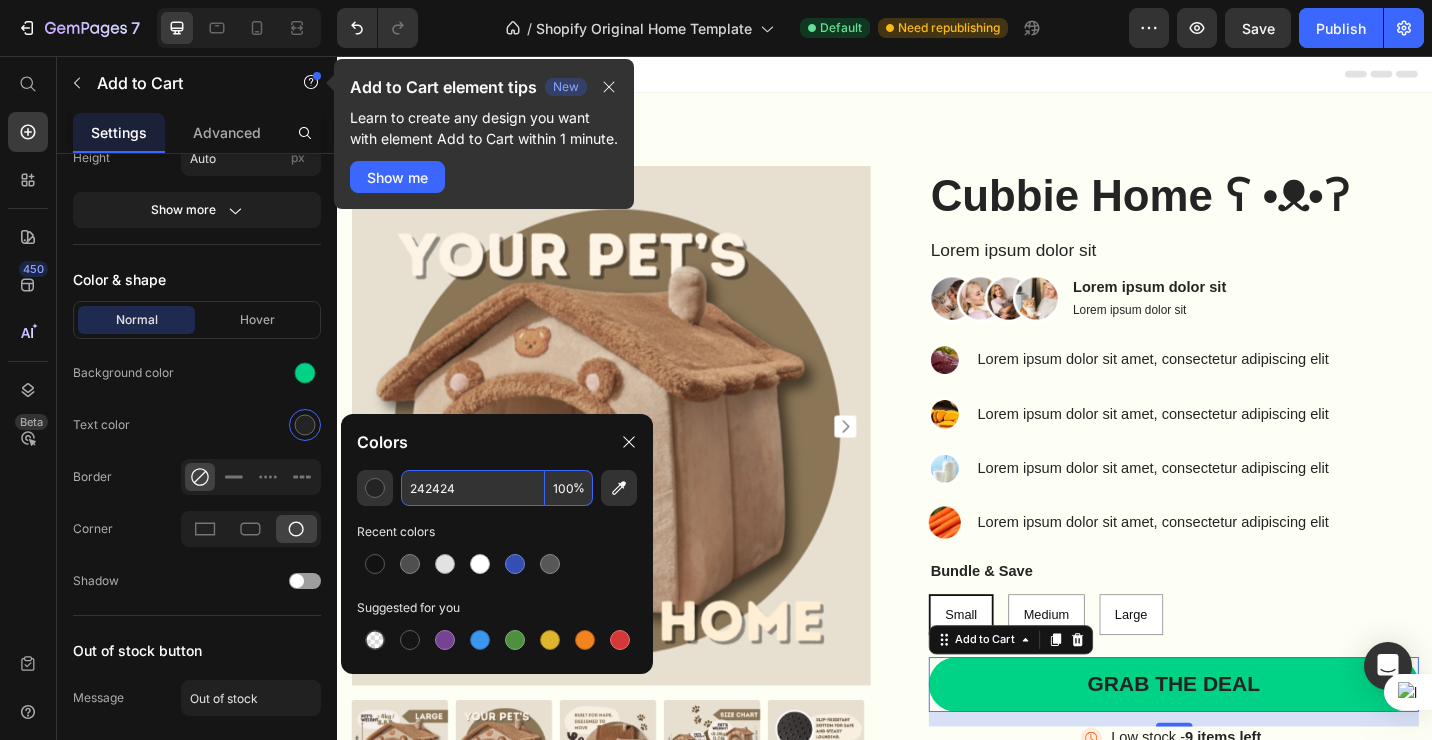click on "242424" at bounding box center [473, 488] 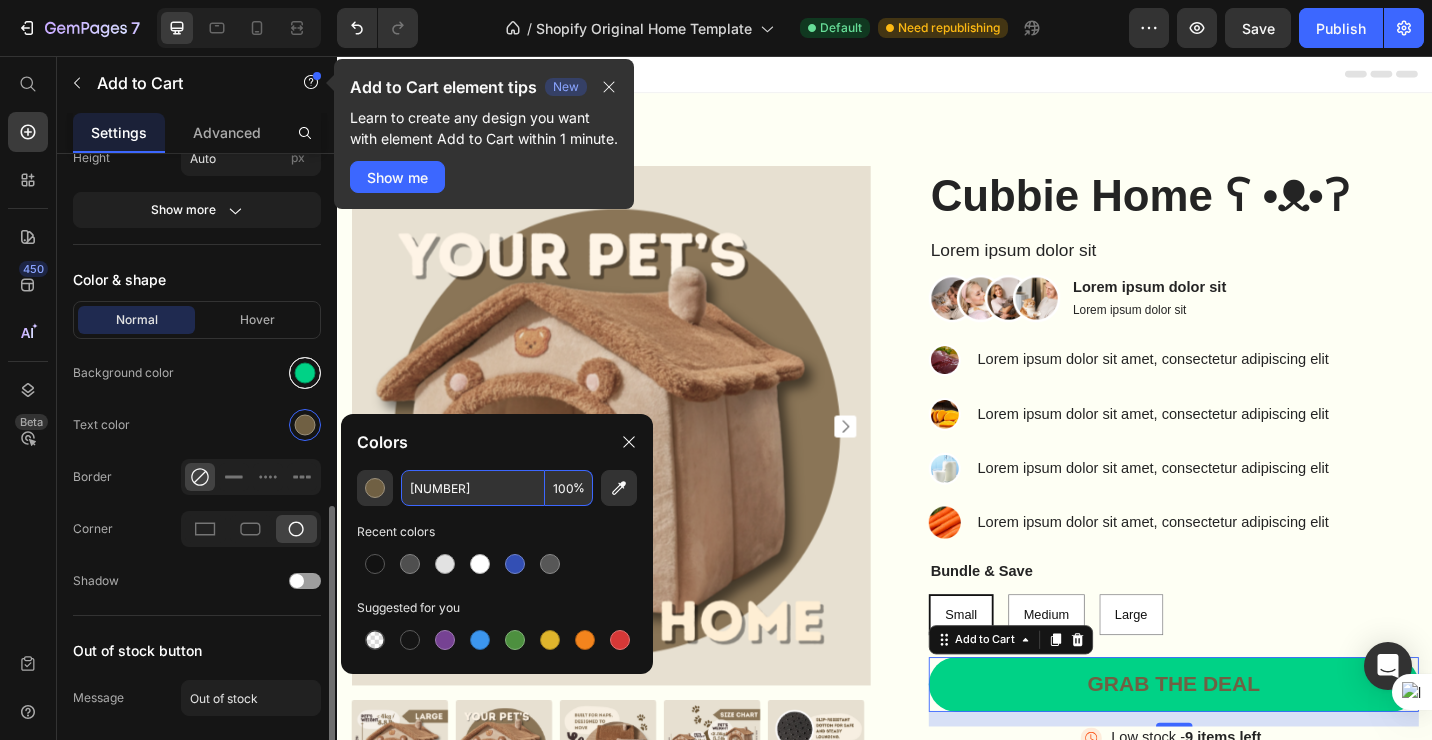 type on "[NUMBER]" 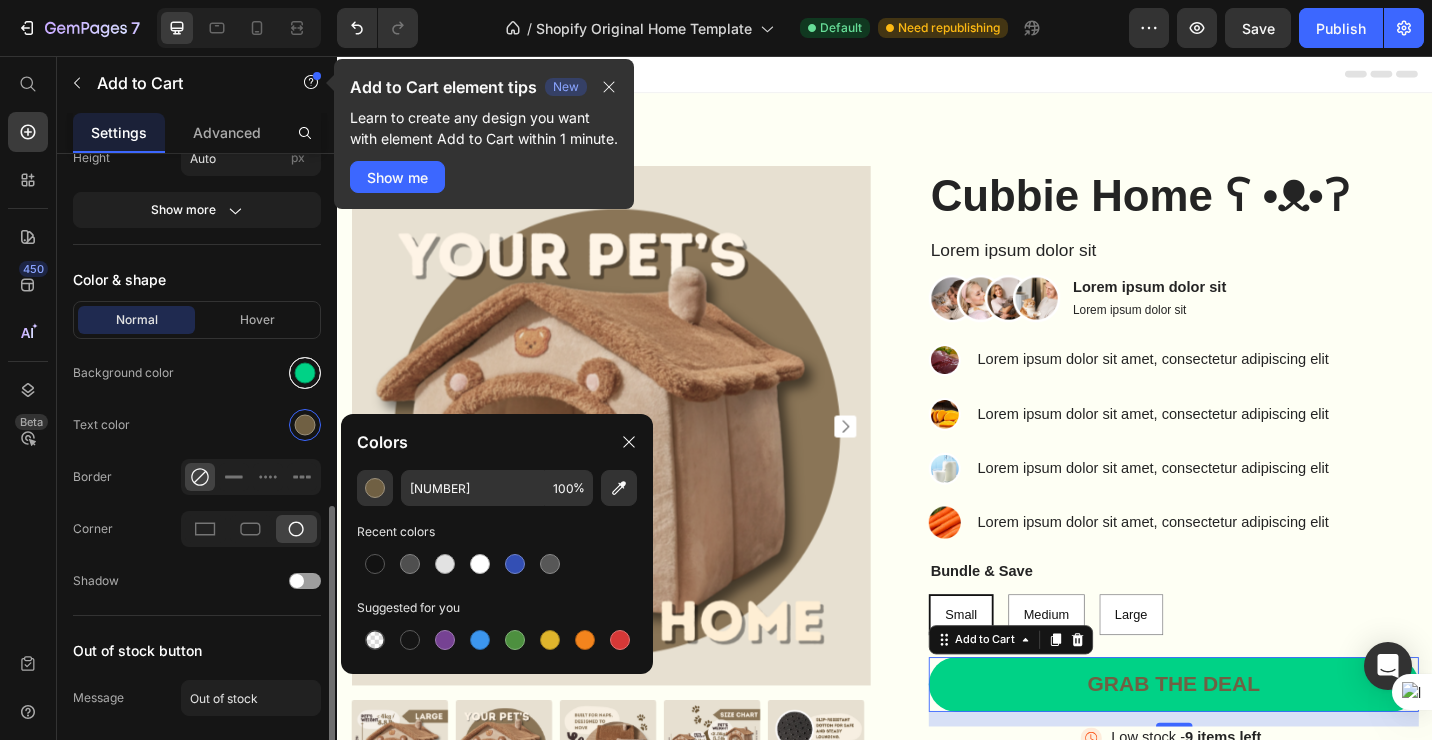 click at bounding box center [305, 373] 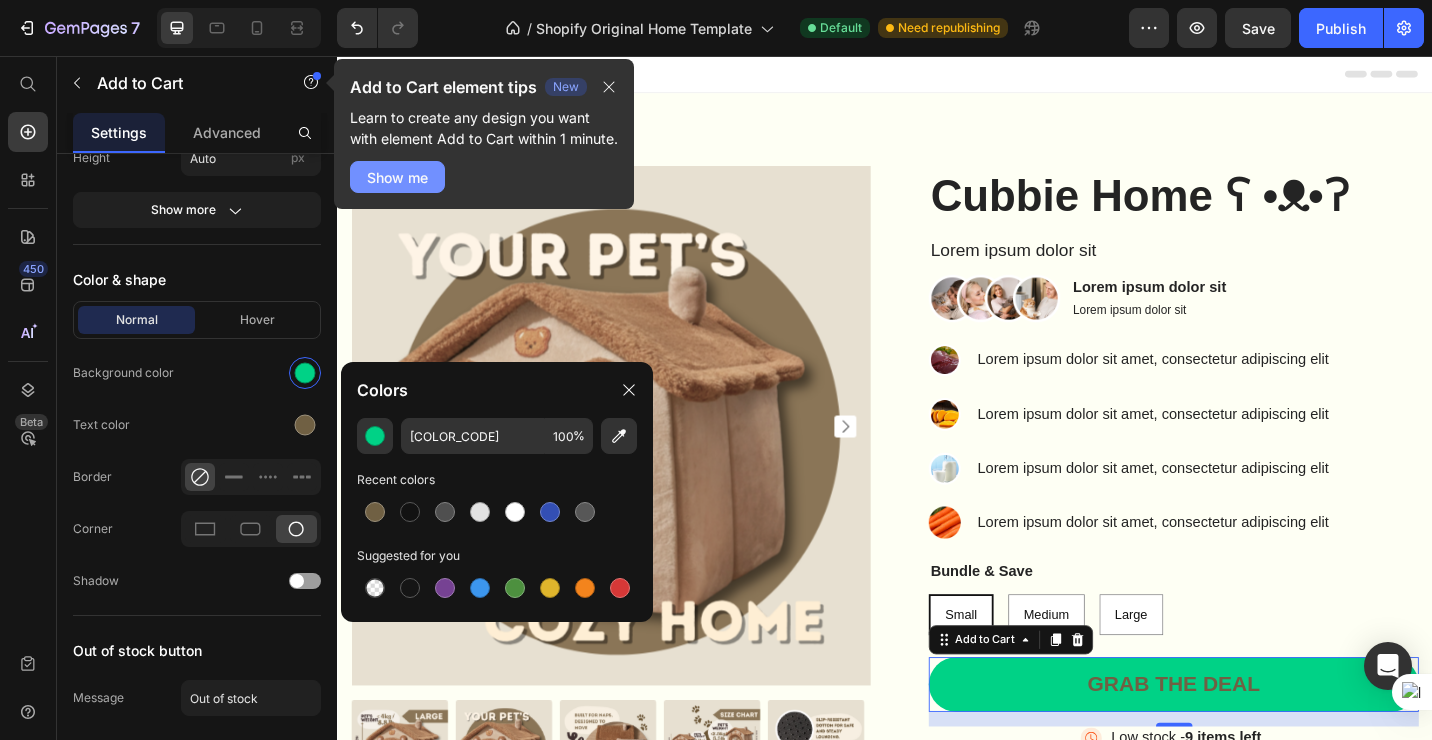 click on "Show me" at bounding box center [397, 177] 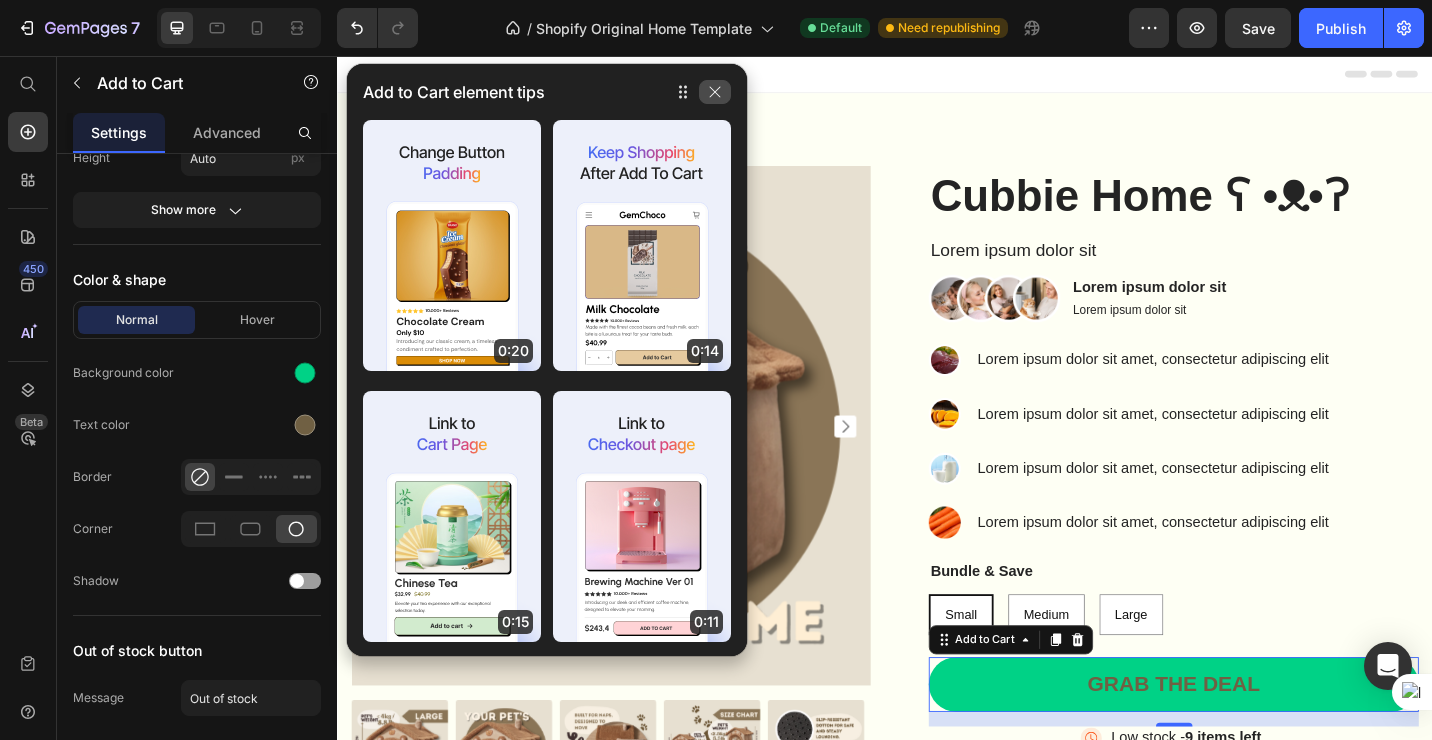 click at bounding box center (715, 92) 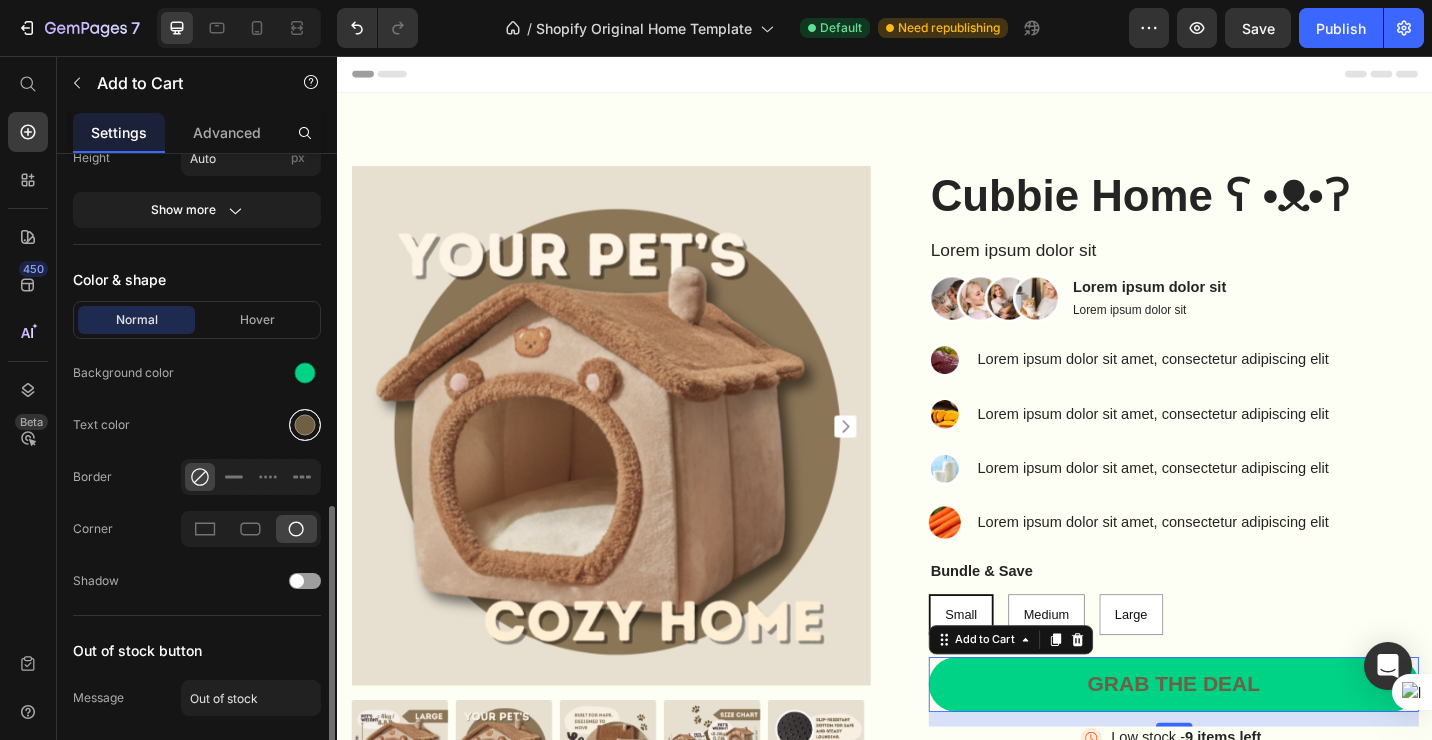 click at bounding box center [305, 425] 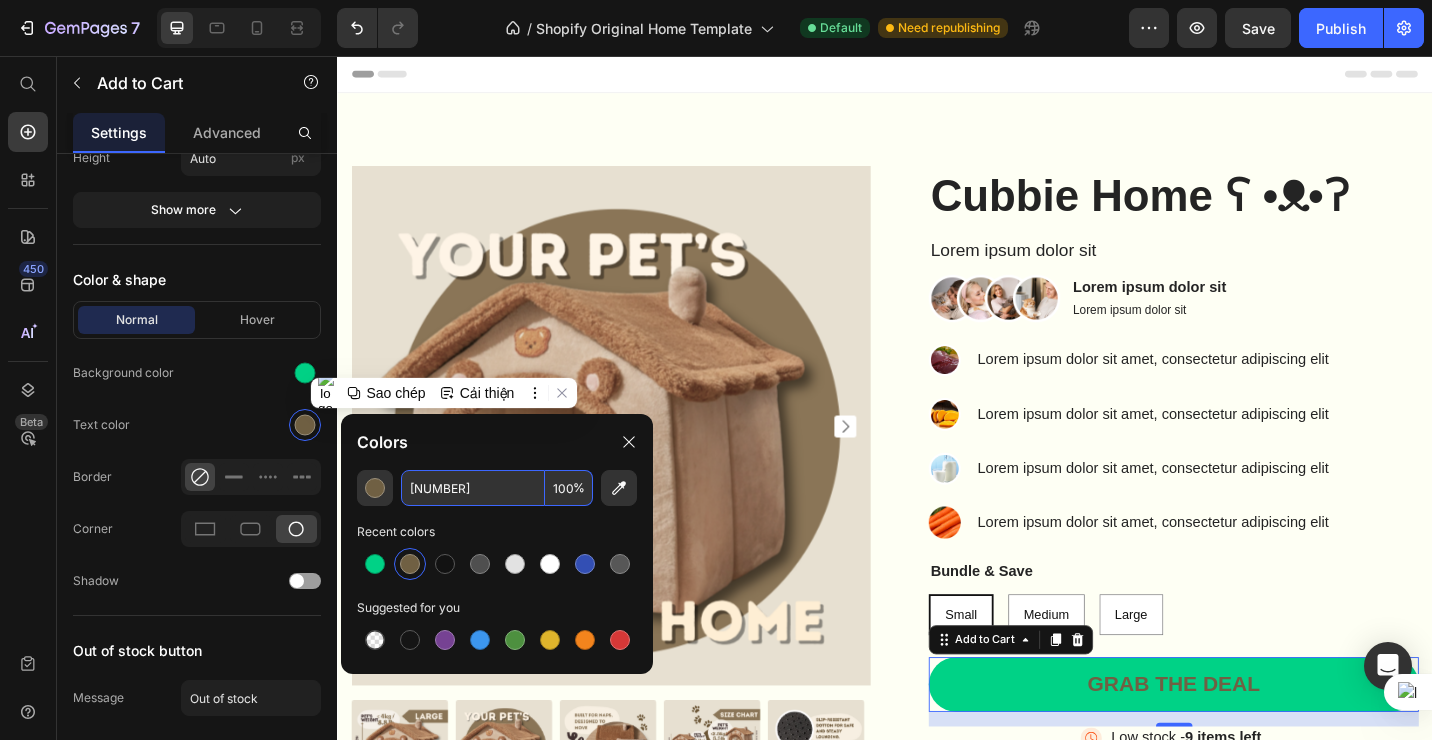 click on "[NUMBER]" at bounding box center (473, 488) 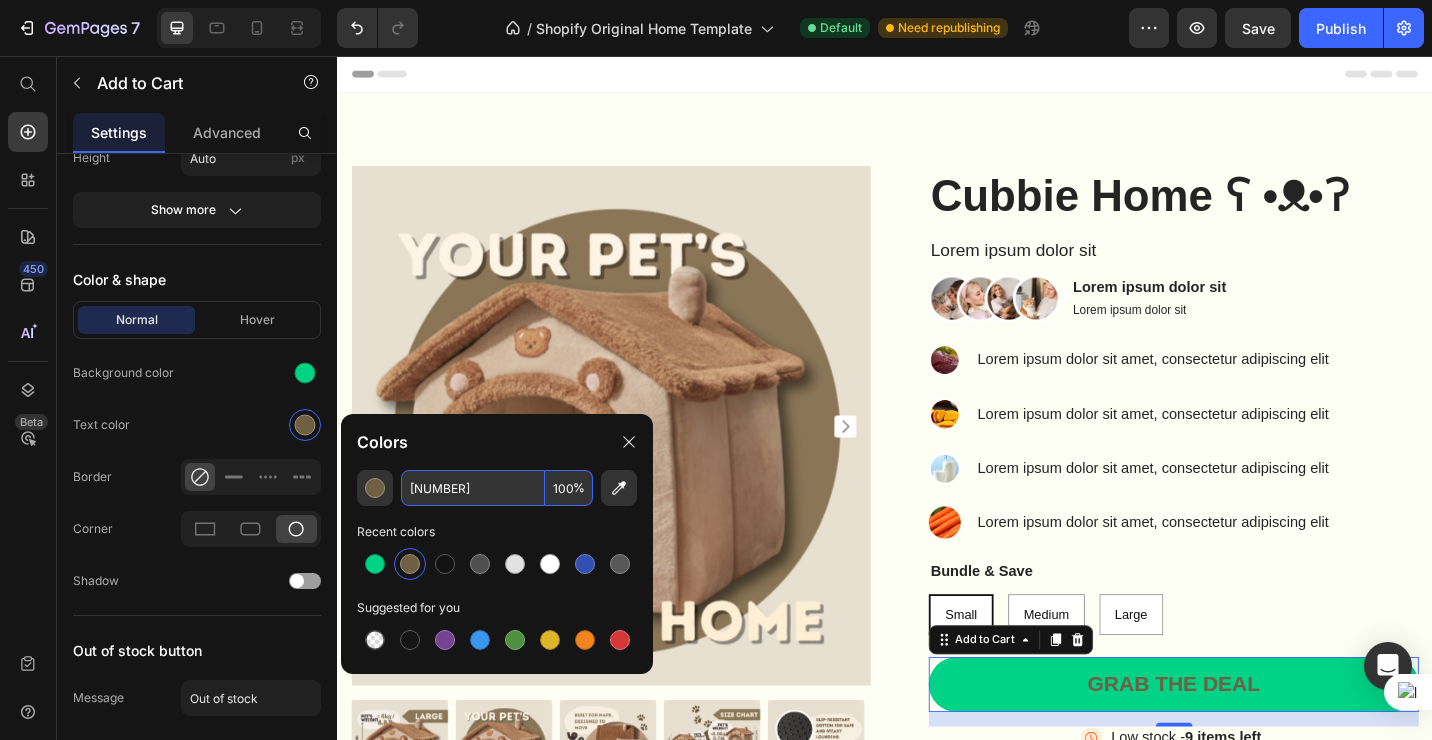 click on "[NUMBER]" at bounding box center (473, 488) 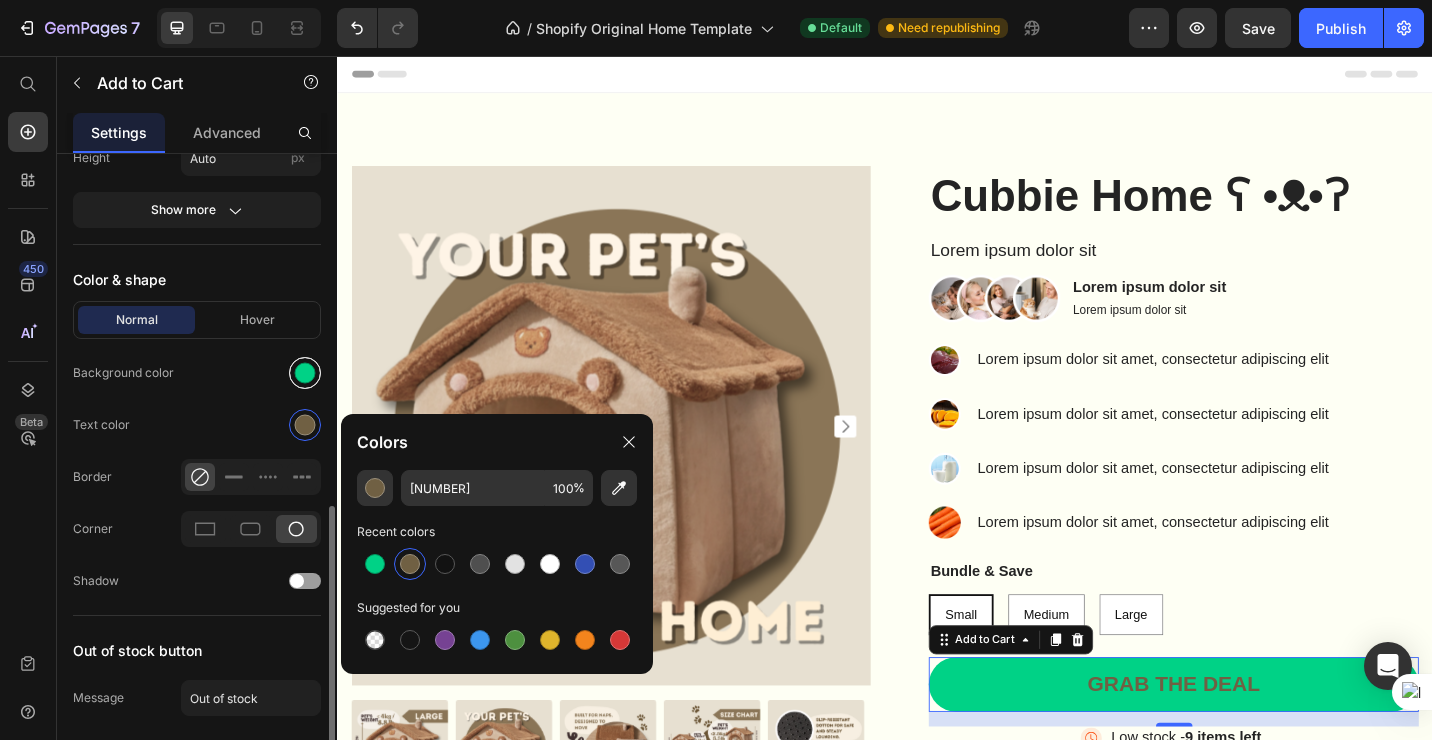 click at bounding box center (305, 373) 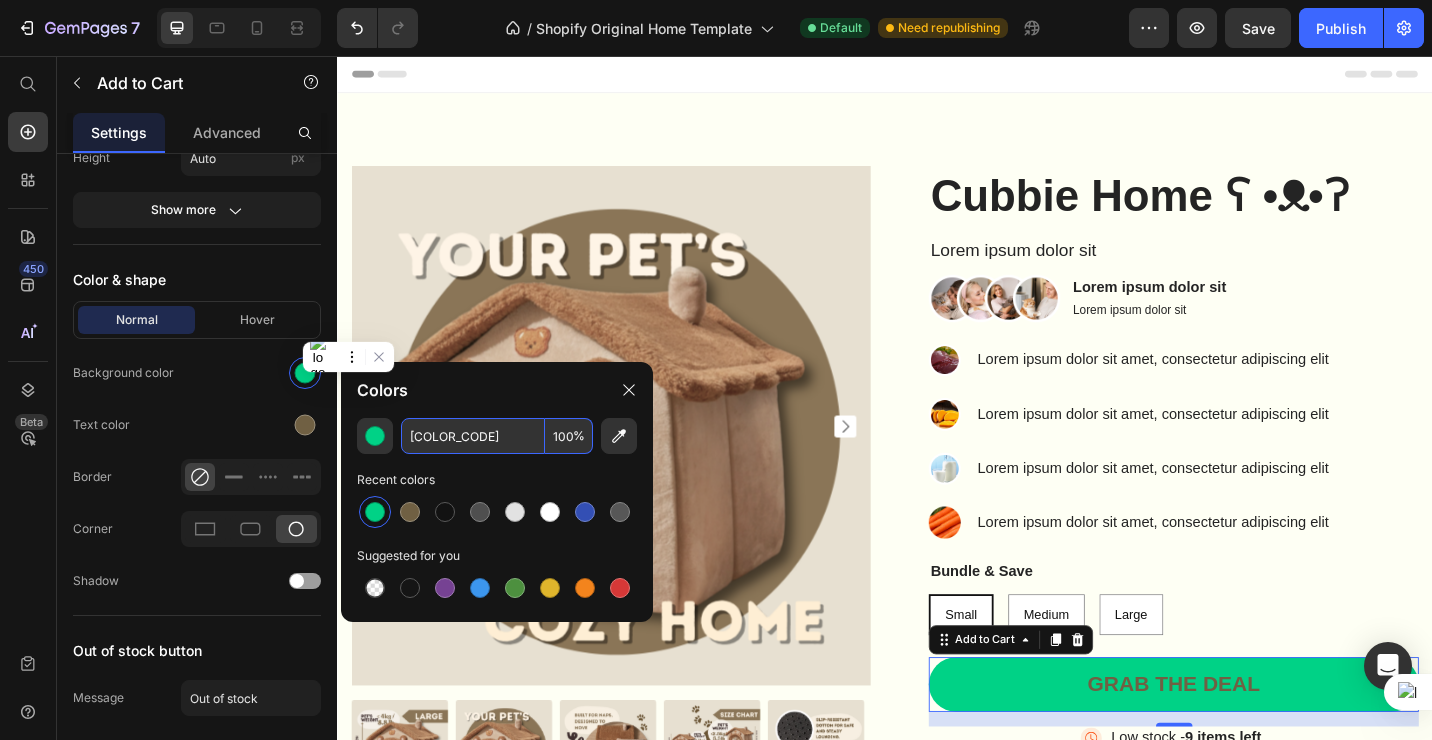 click on "[COLOR_CODE]" at bounding box center [473, 436] 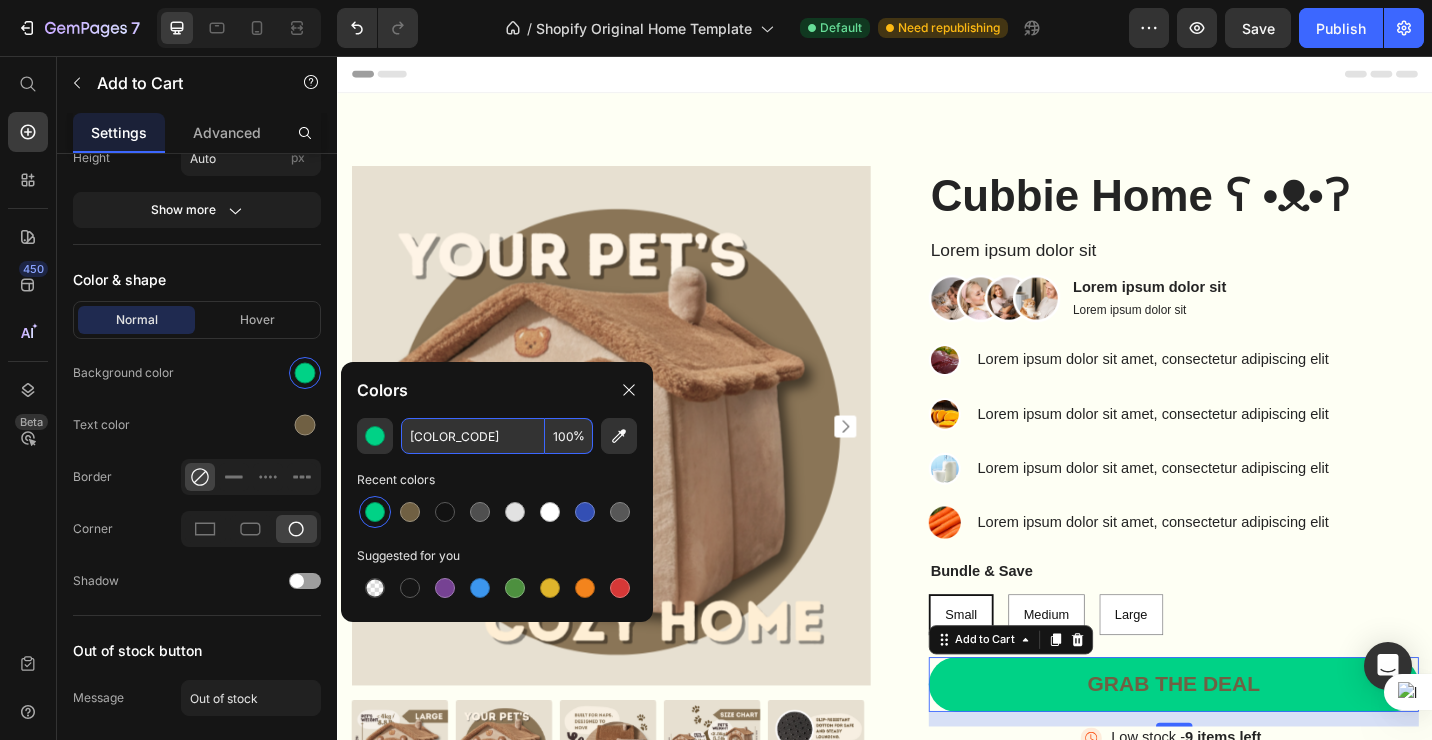 click on "[COLOR_CODE]" at bounding box center [473, 436] 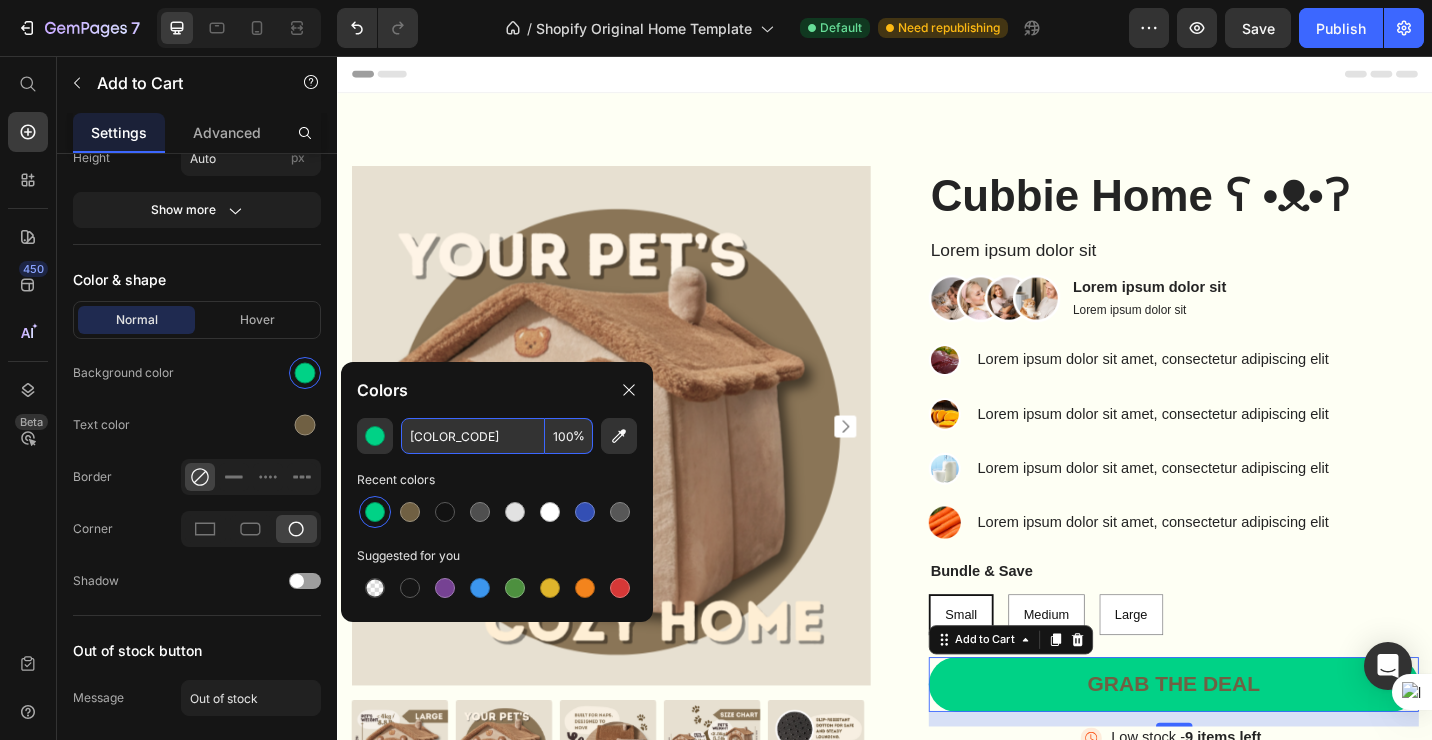 paste on "[NUMBER]" 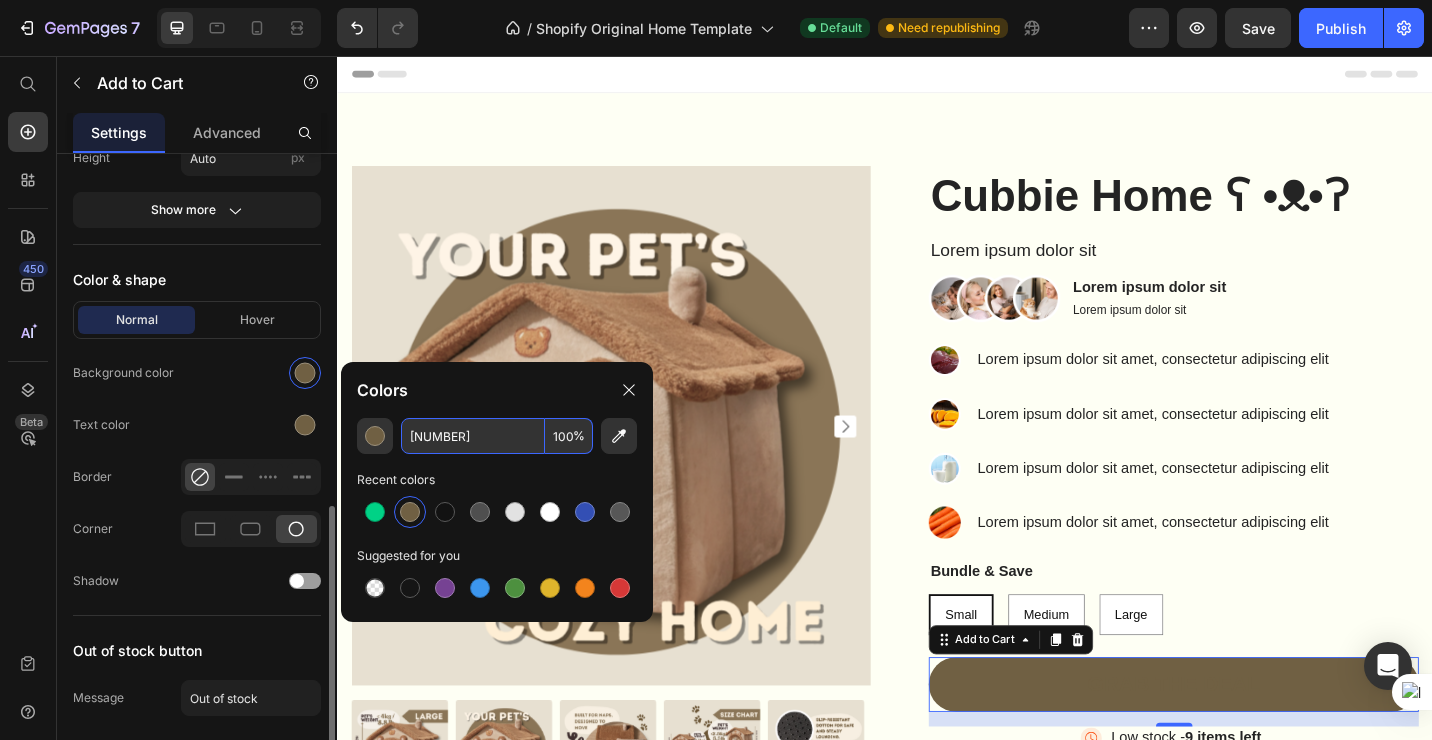 type on "[NUMBER]" 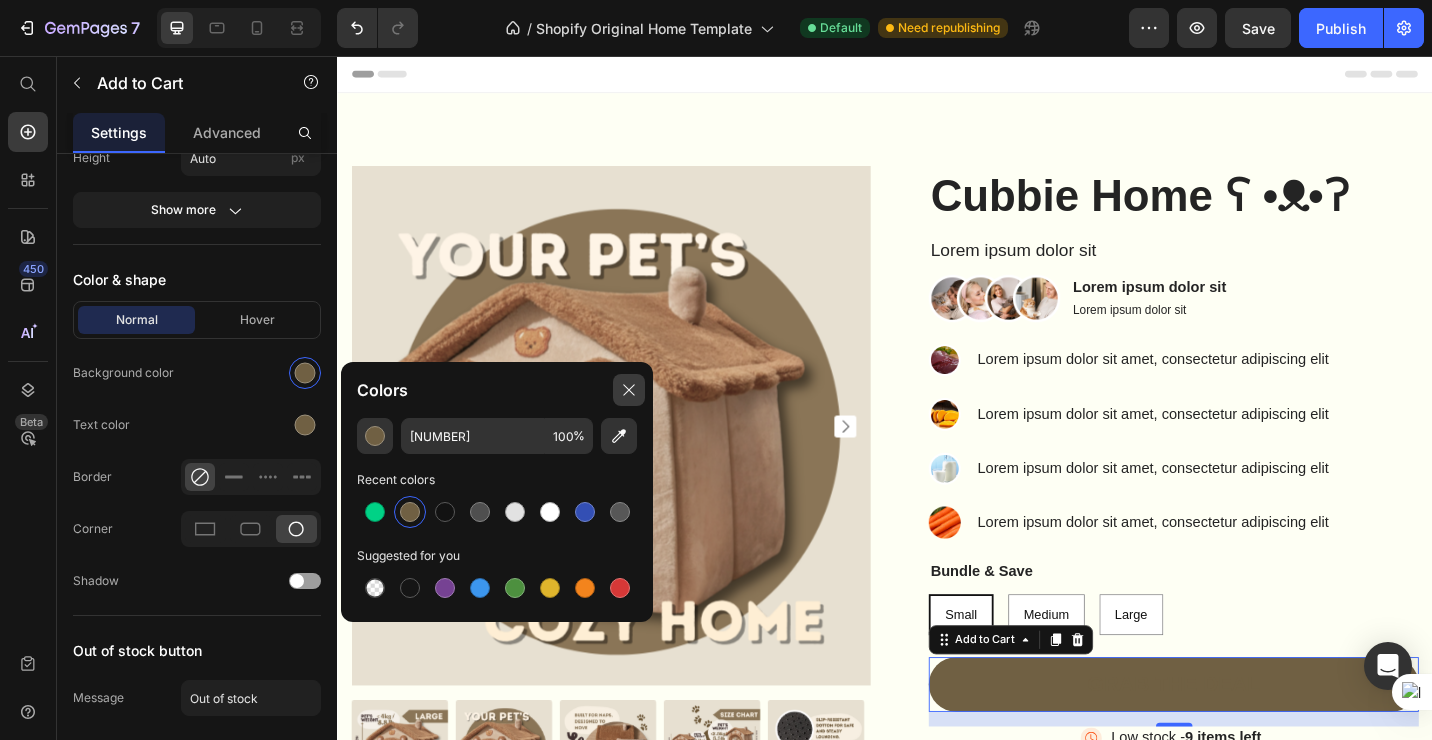 click at bounding box center (629, 390) 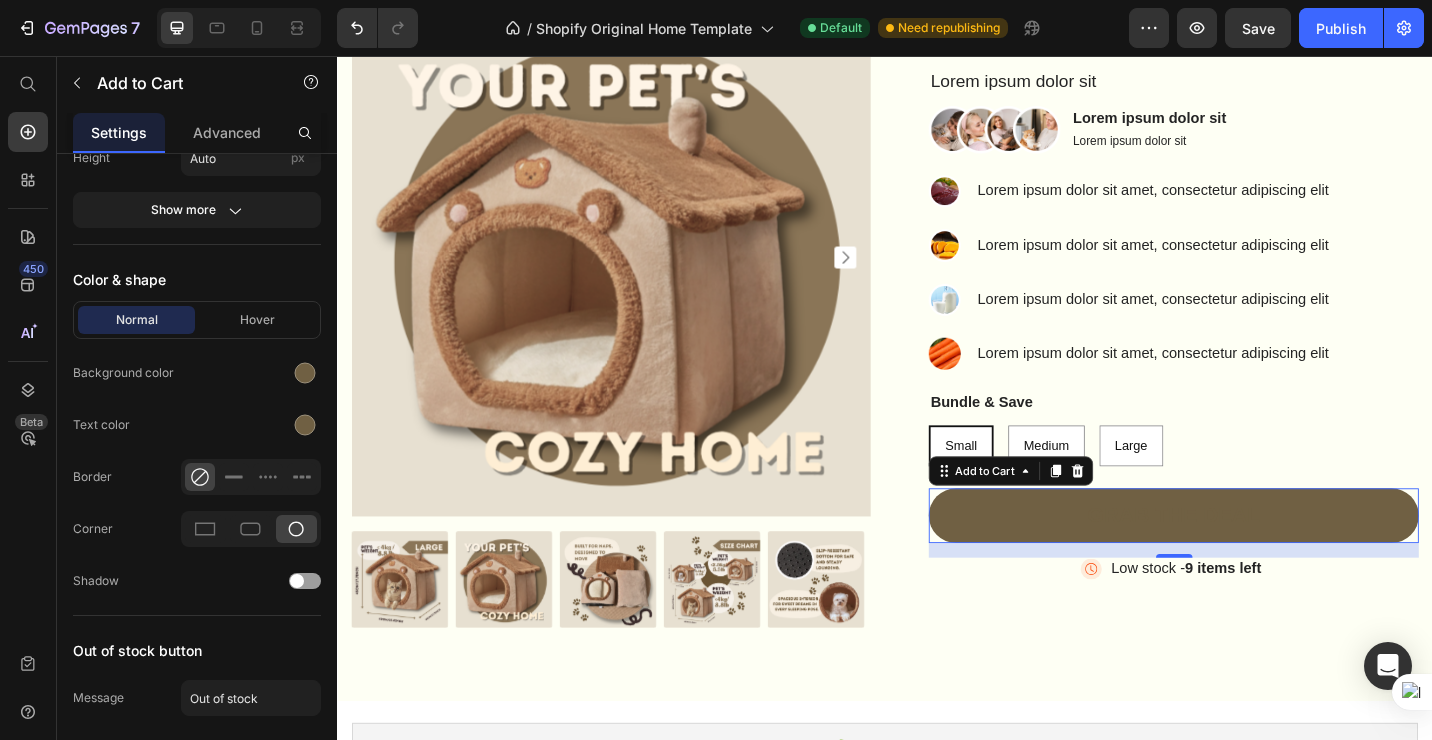 scroll, scrollTop: 0, scrollLeft: 0, axis: both 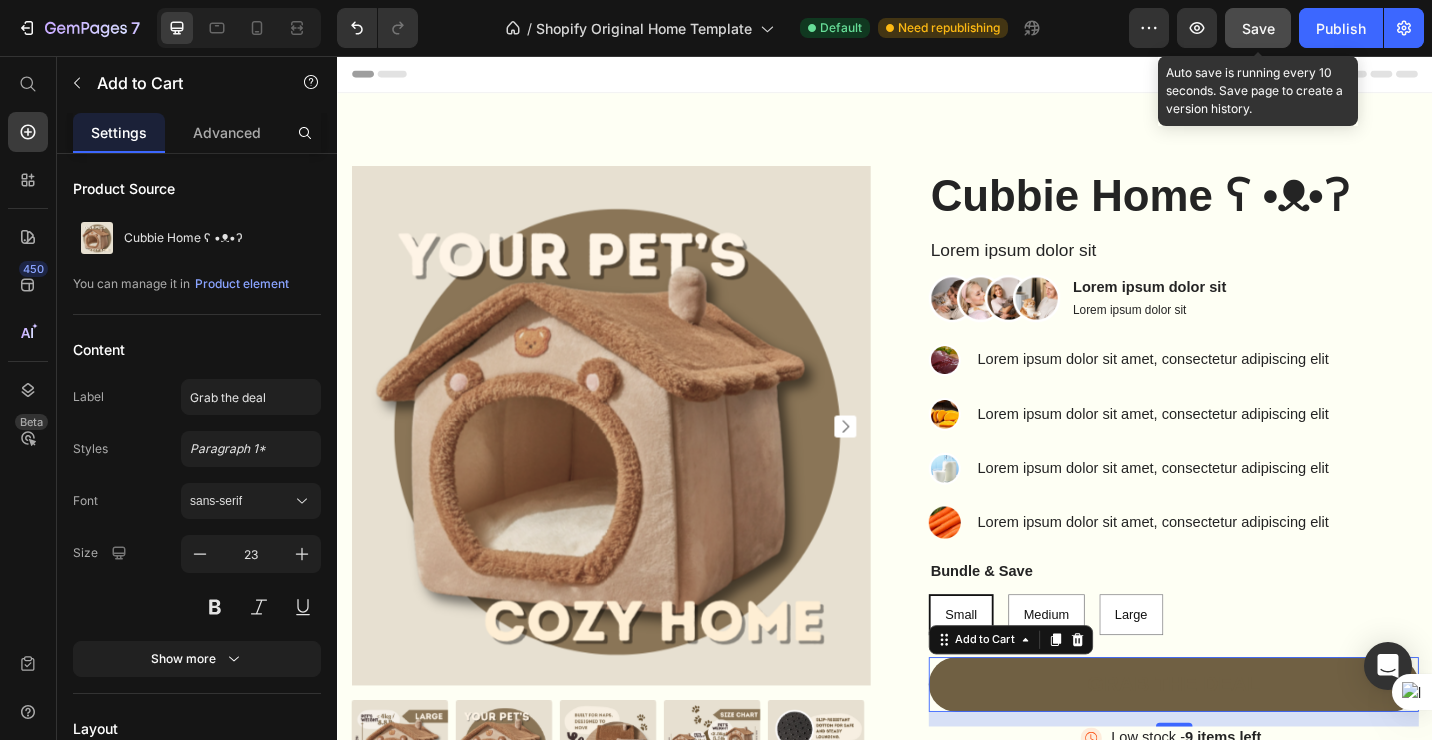 click on "Save" 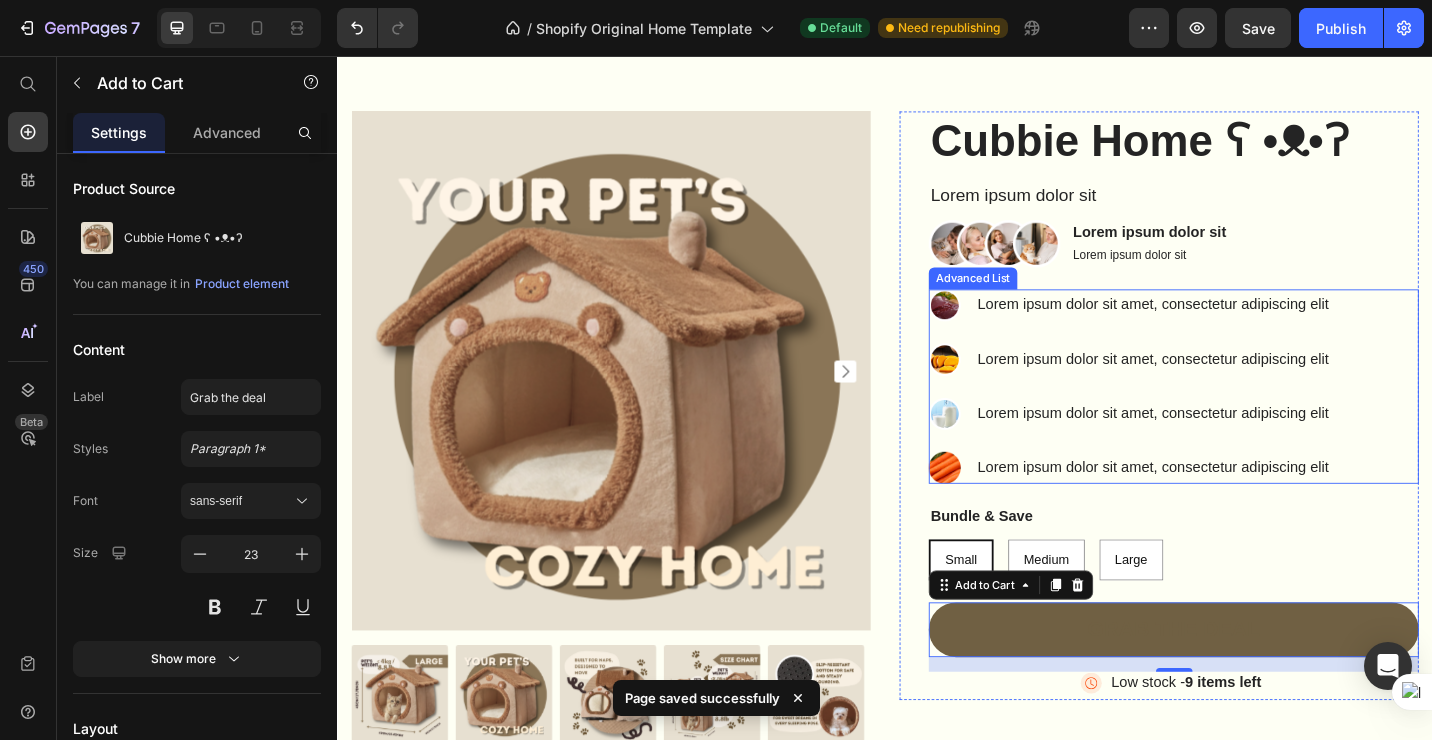 scroll, scrollTop: 0, scrollLeft: 0, axis: both 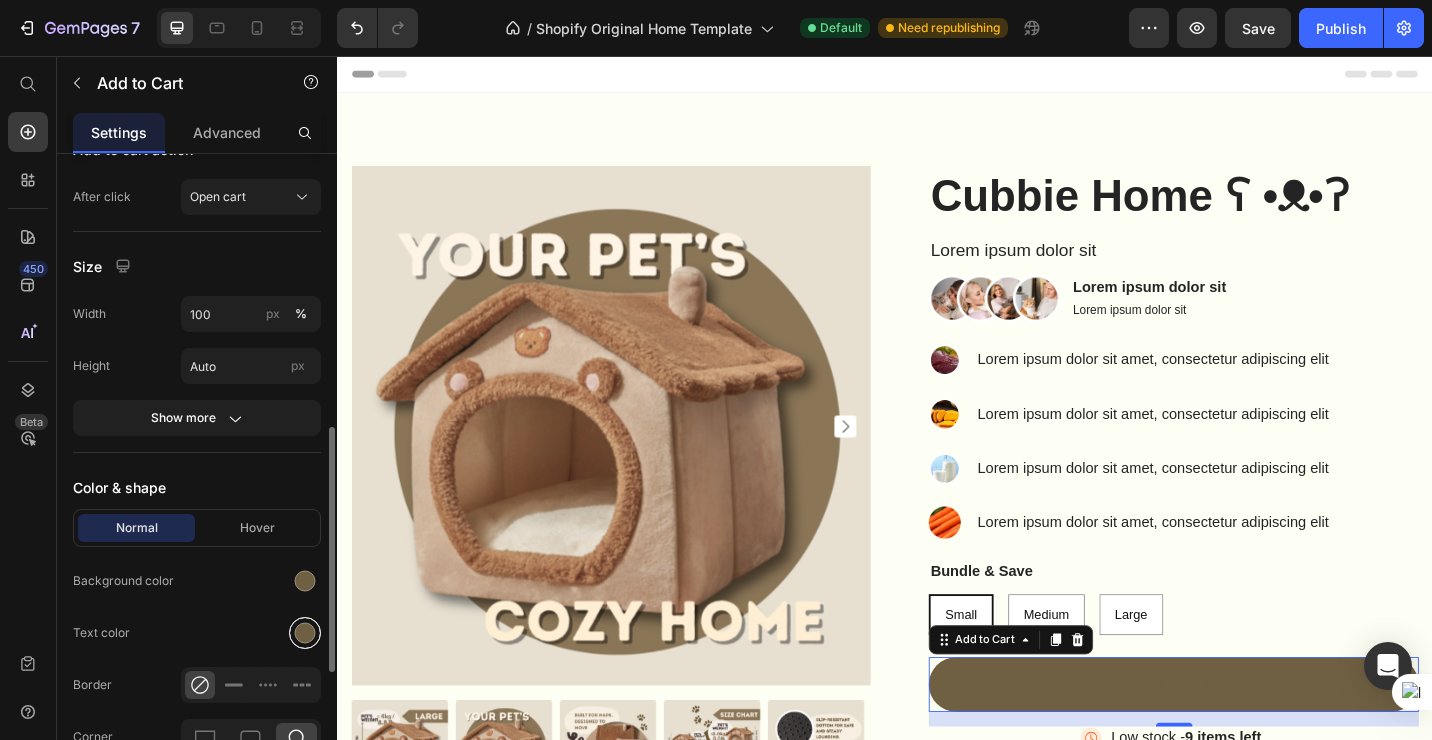 click at bounding box center [305, 633] 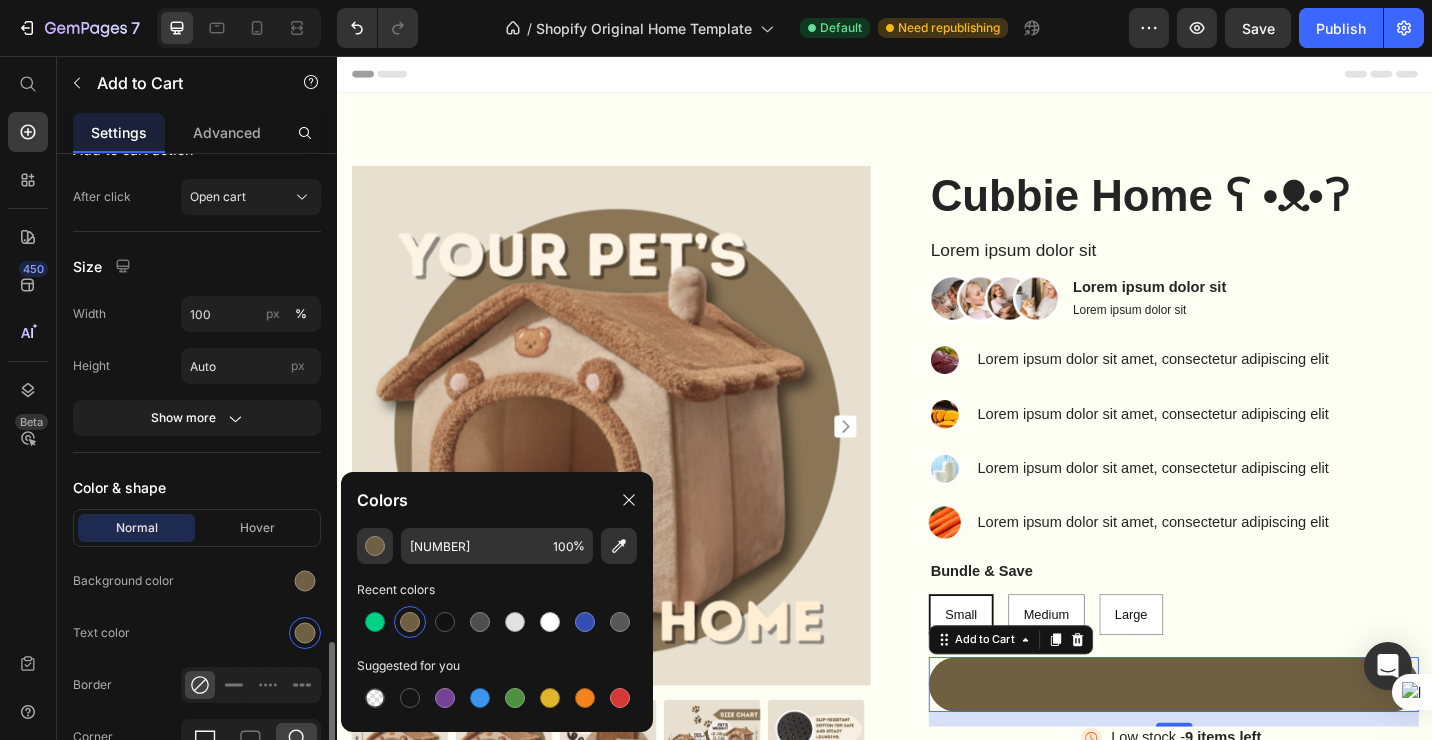 scroll, scrollTop: 872, scrollLeft: 0, axis: vertical 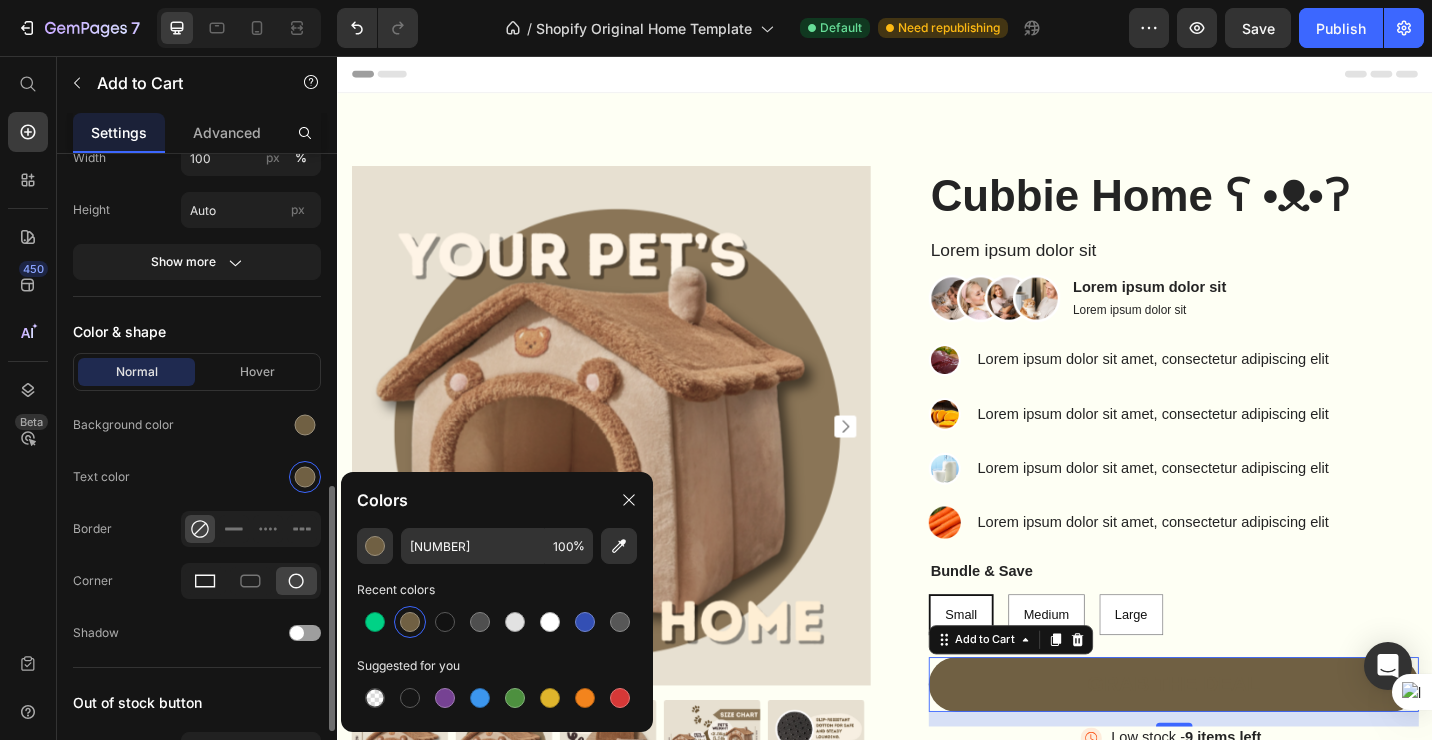 click 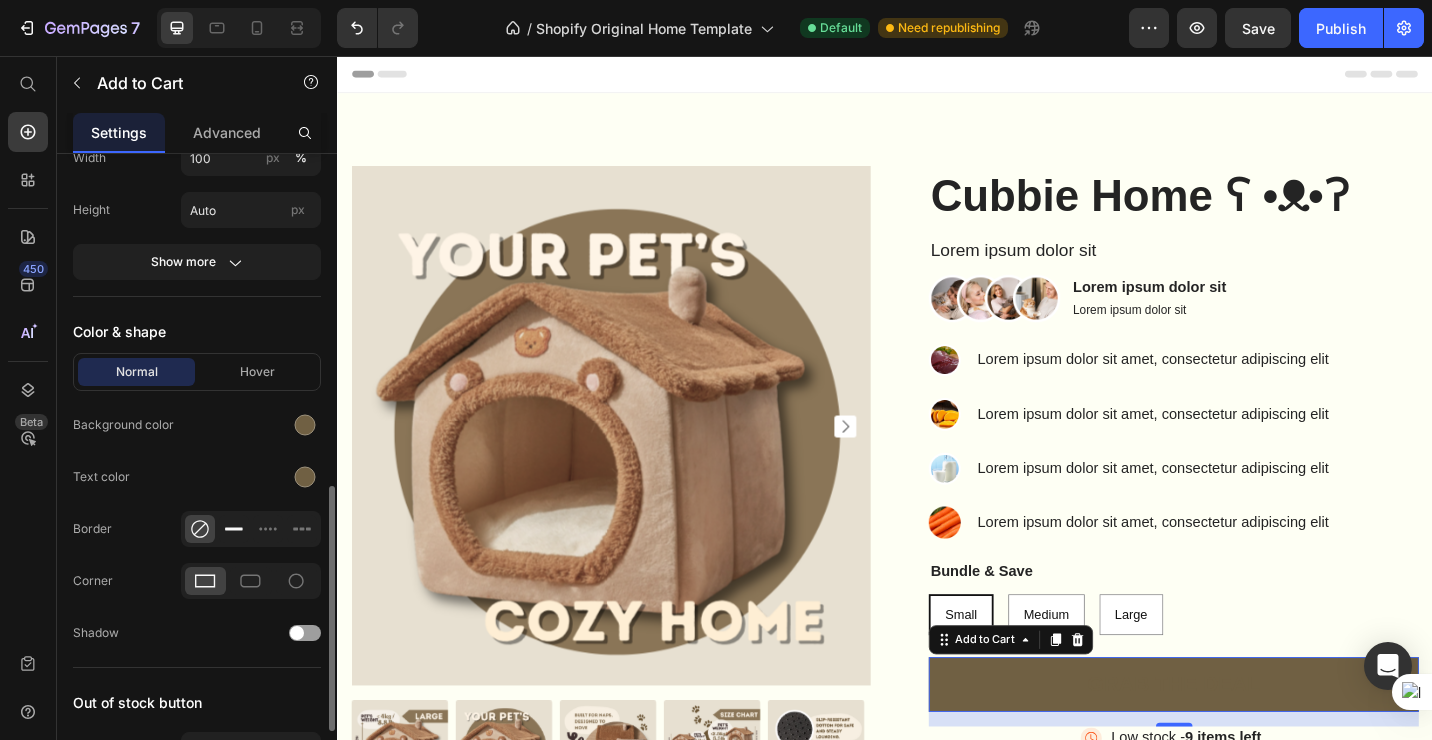 click 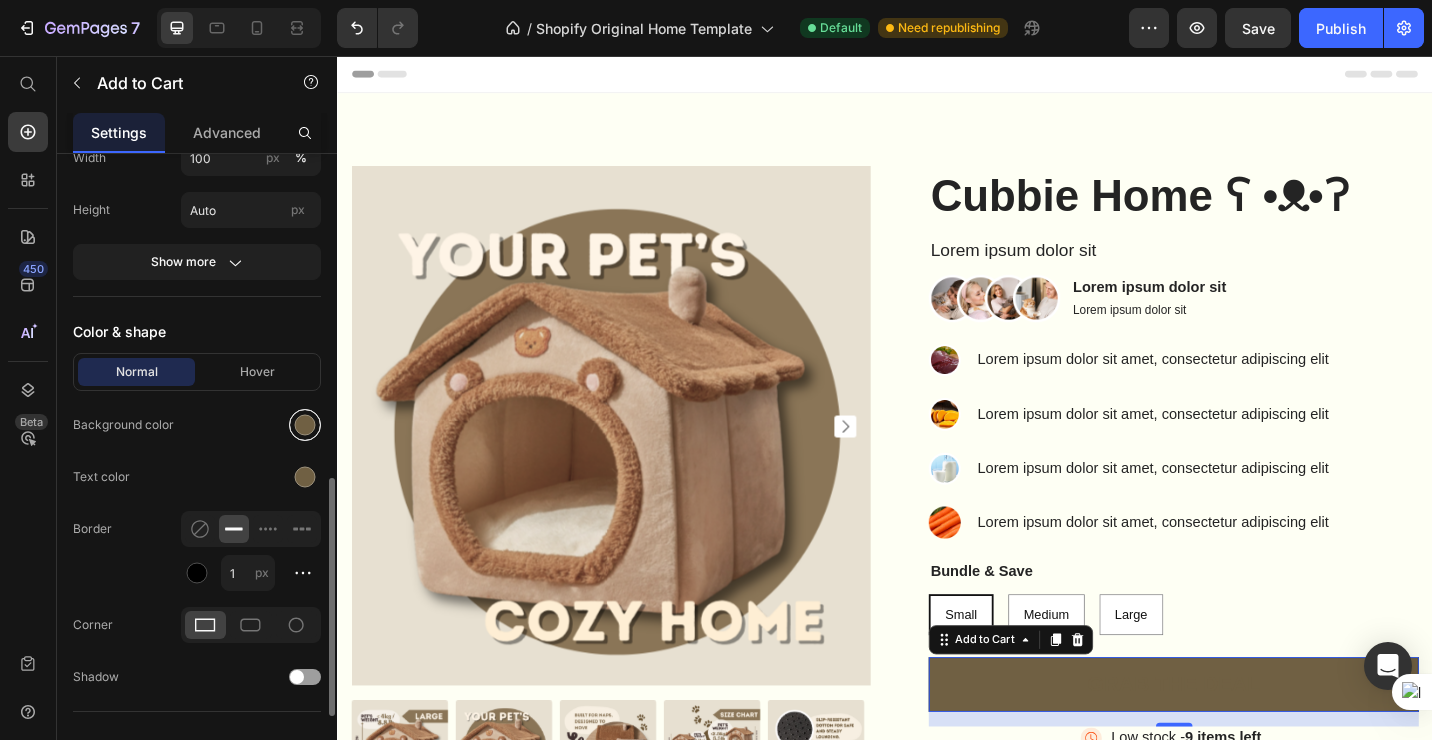 click at bounding box center [305, 425] 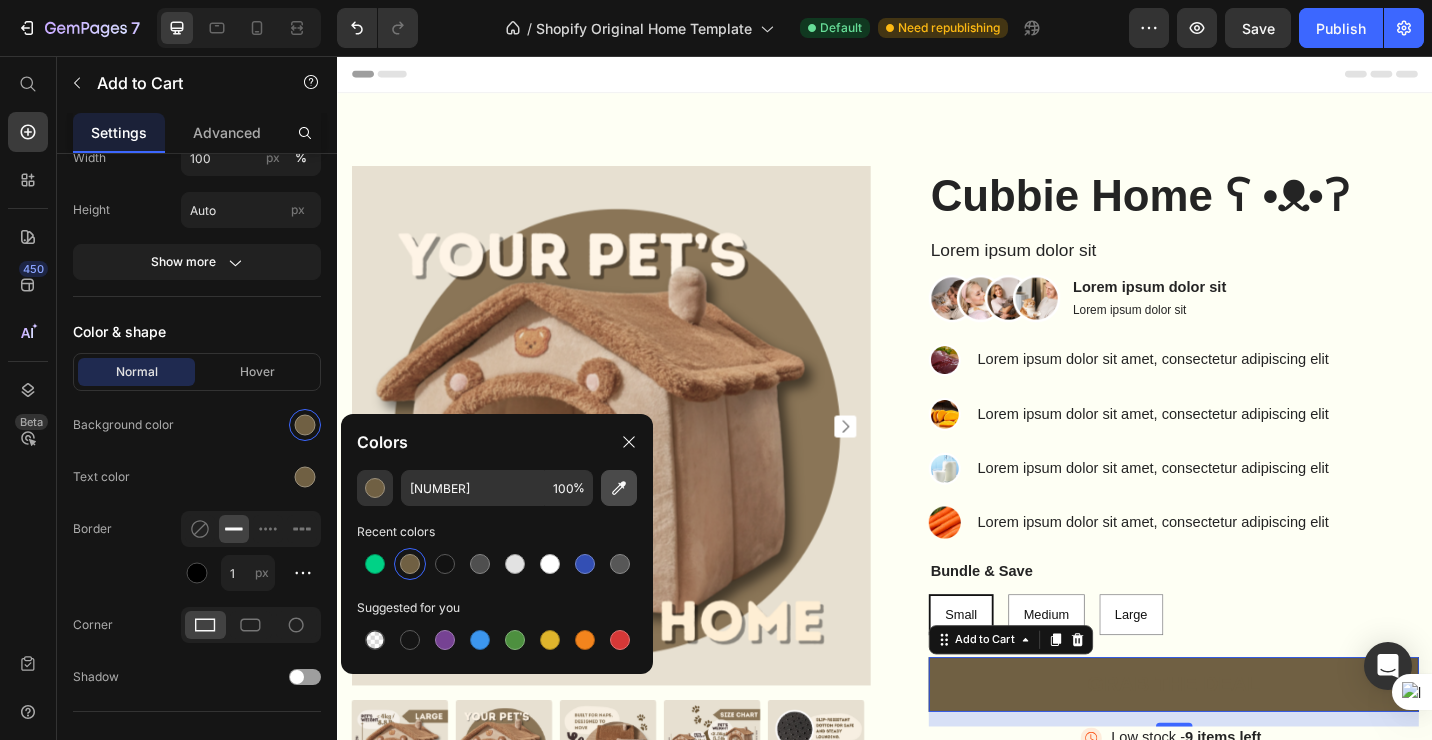 click 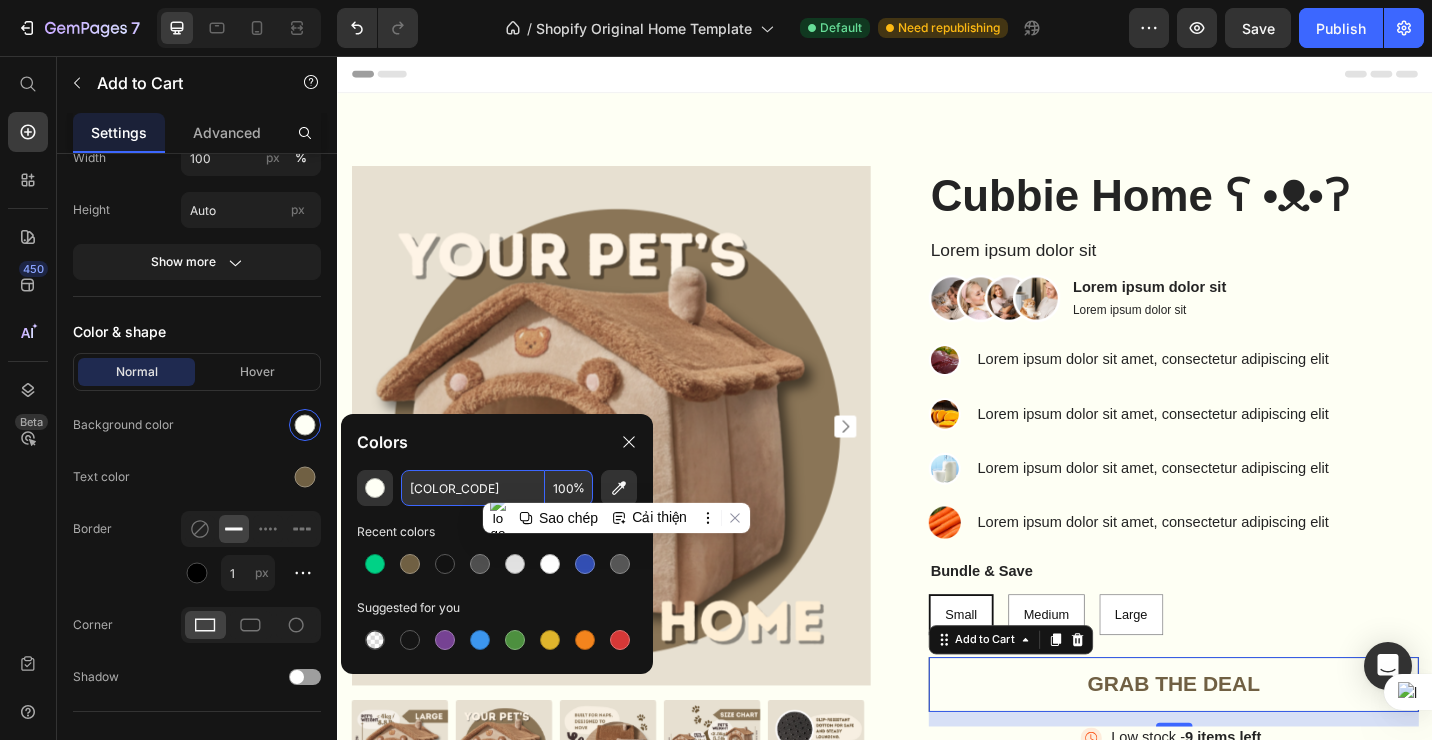 click on "[COLOR_CODE]" at bounding box center [473, 488] 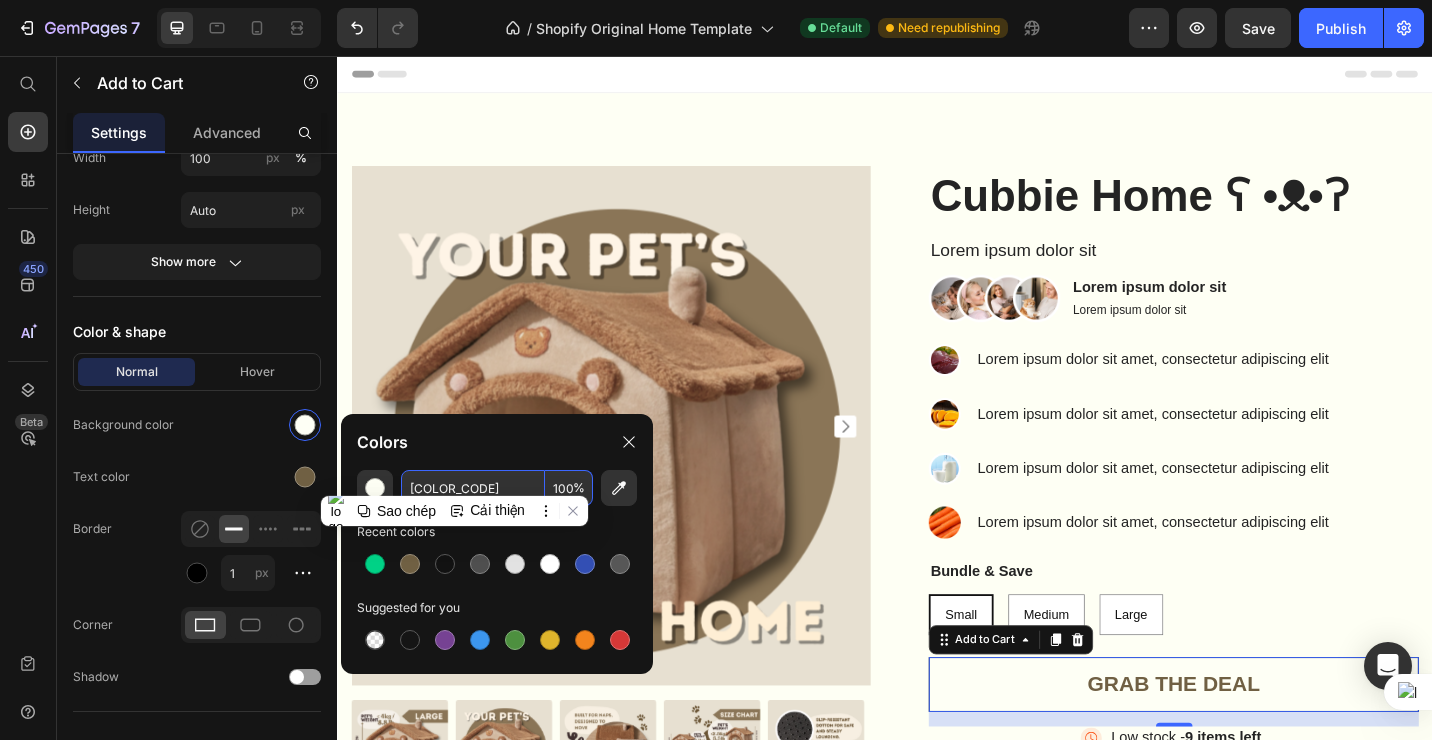 click on "[COLOR_CODE]" at bounding box center (473, 488) 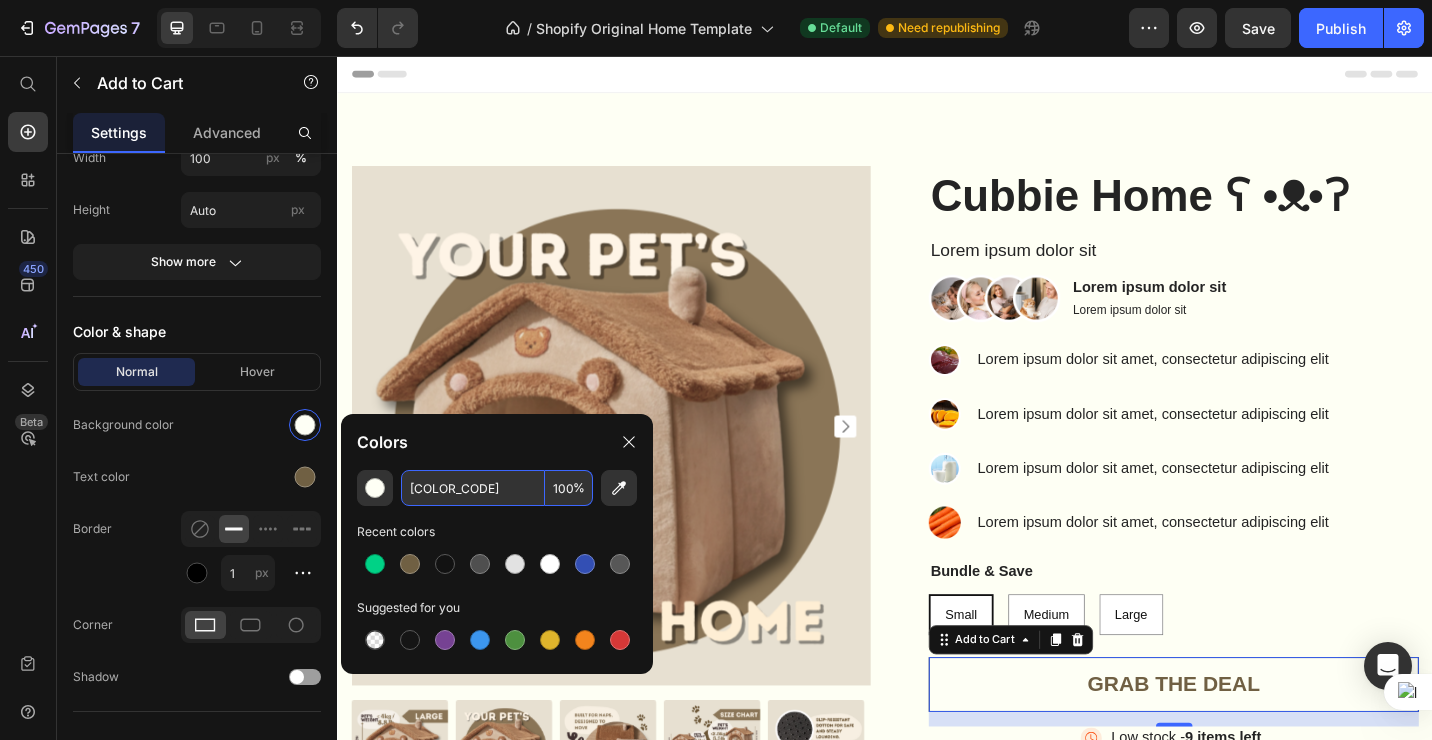 paste on "[COLOR_CODE]" 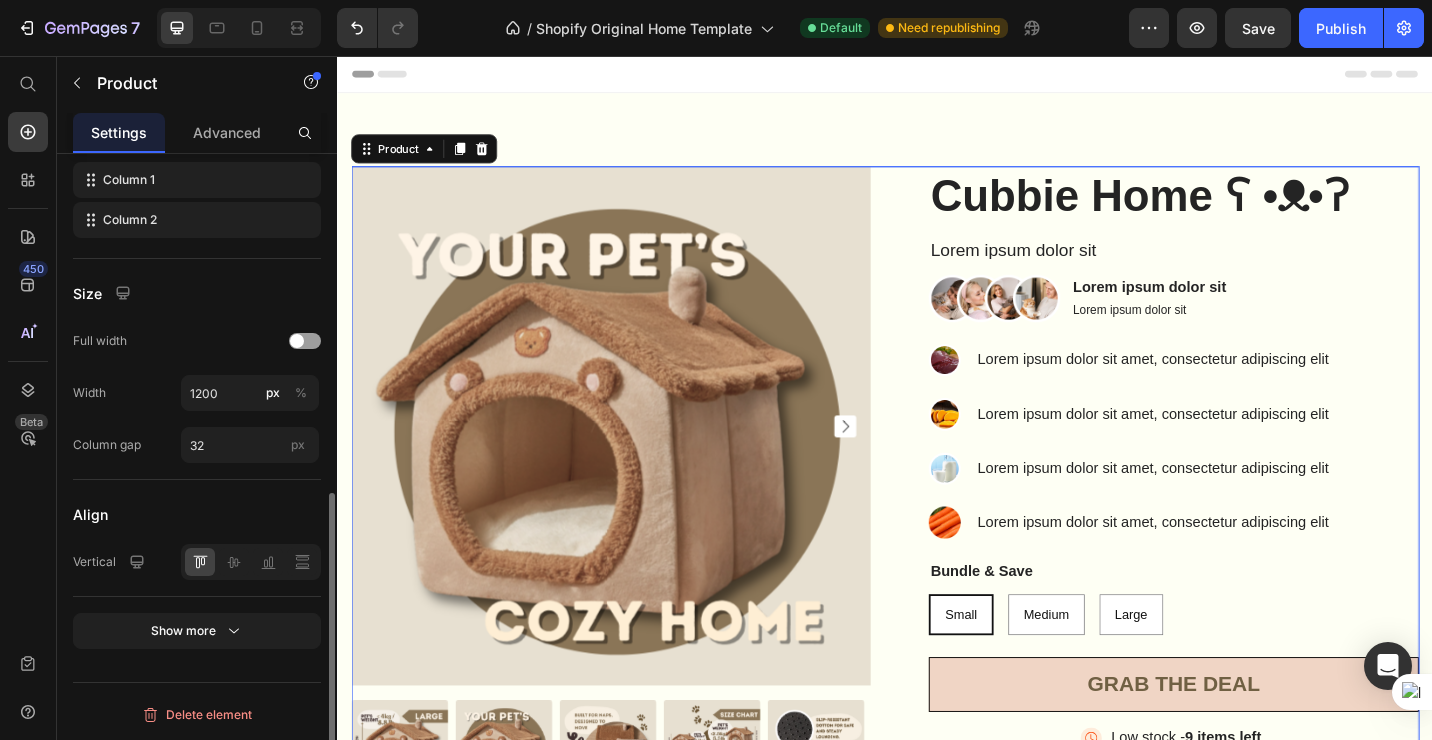 scroll, scrollTop: 0, scrollLeft: 0, axis: both 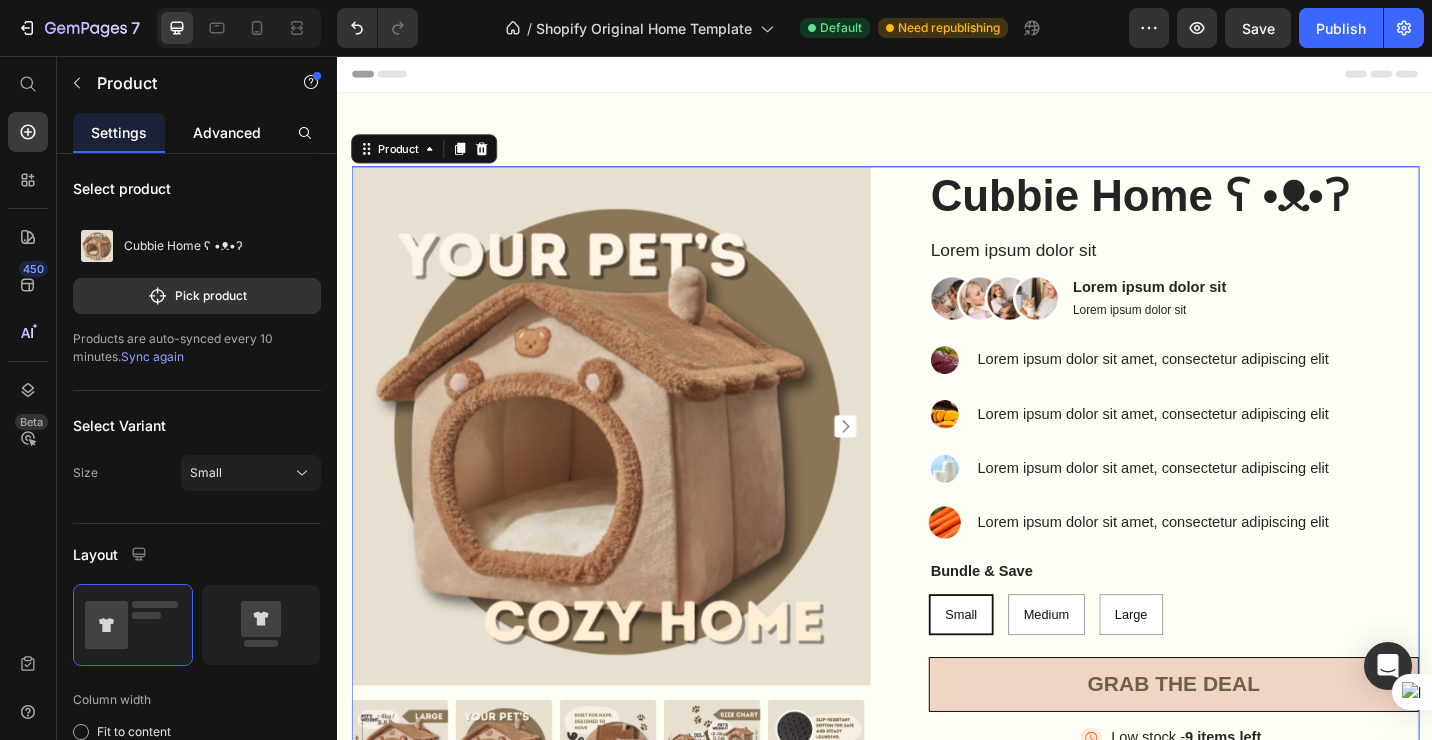 click on "Advanced" at bounding box center [227, 132] 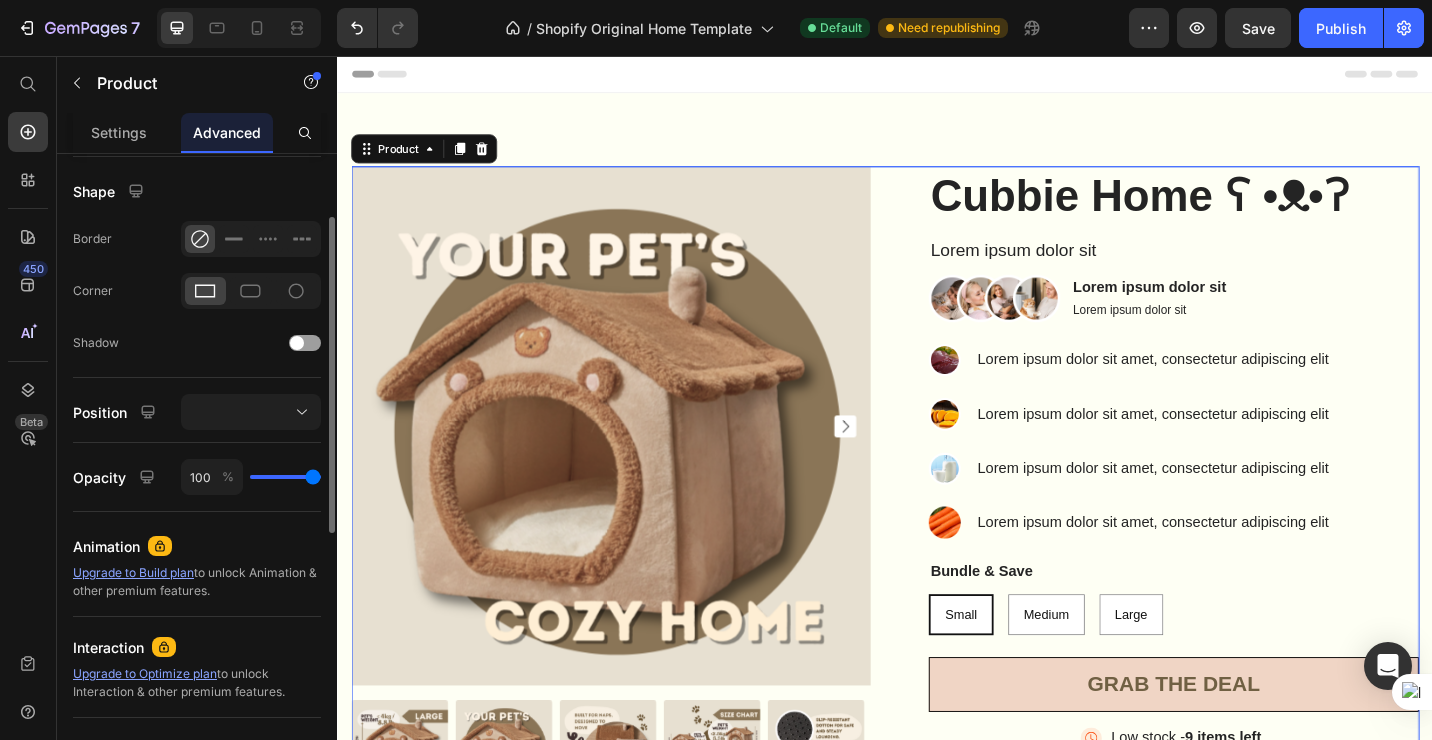 scroll, scrollTop: 374, scrollLeft: 0, axis: vertical 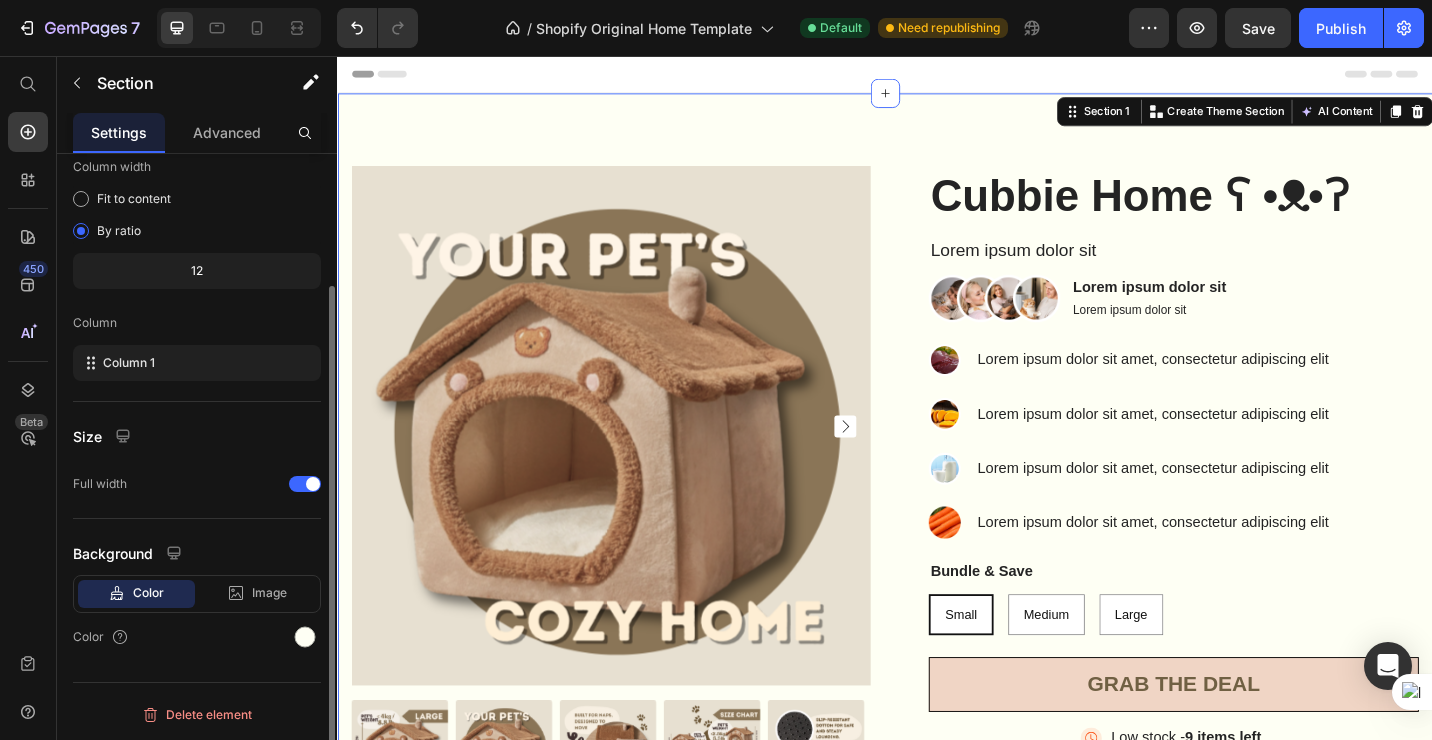 click on "Color" 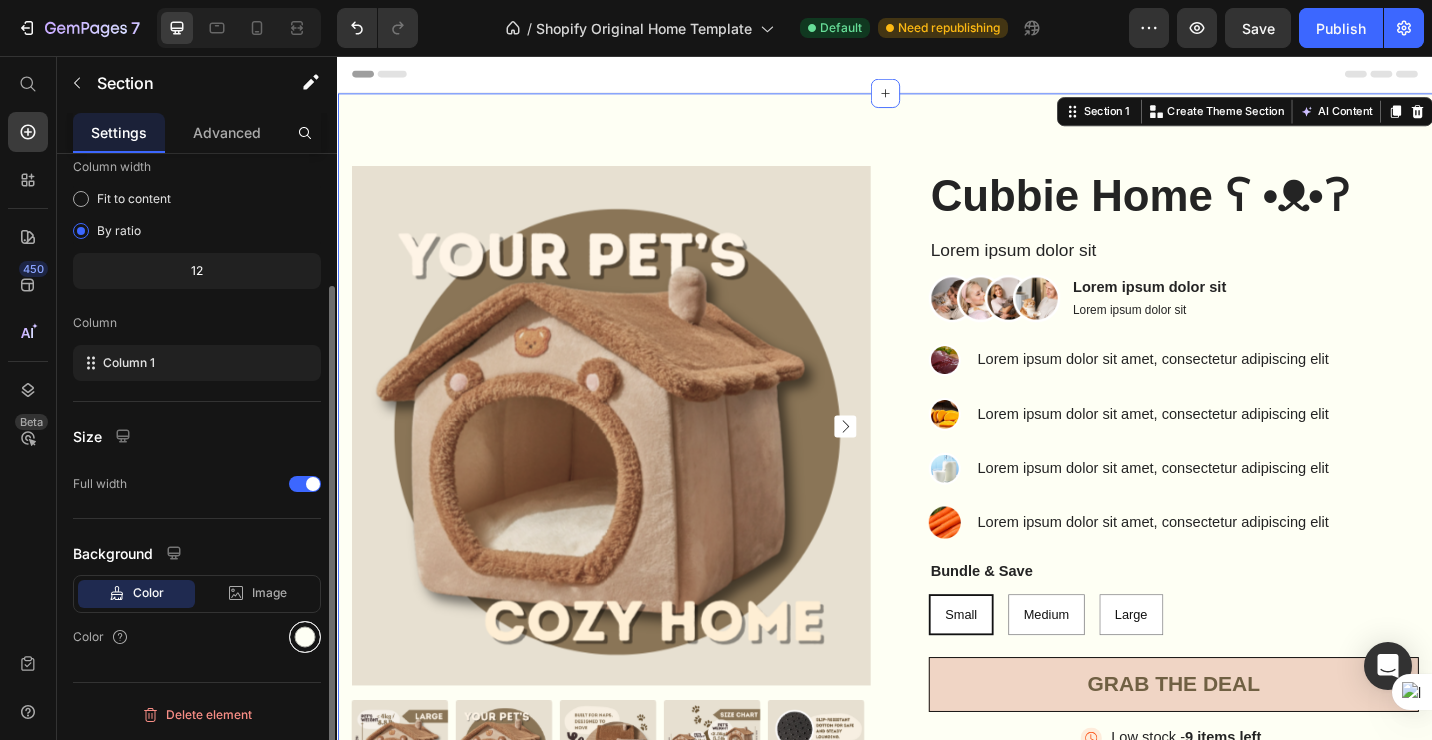 click at bounding box center (305, 637) 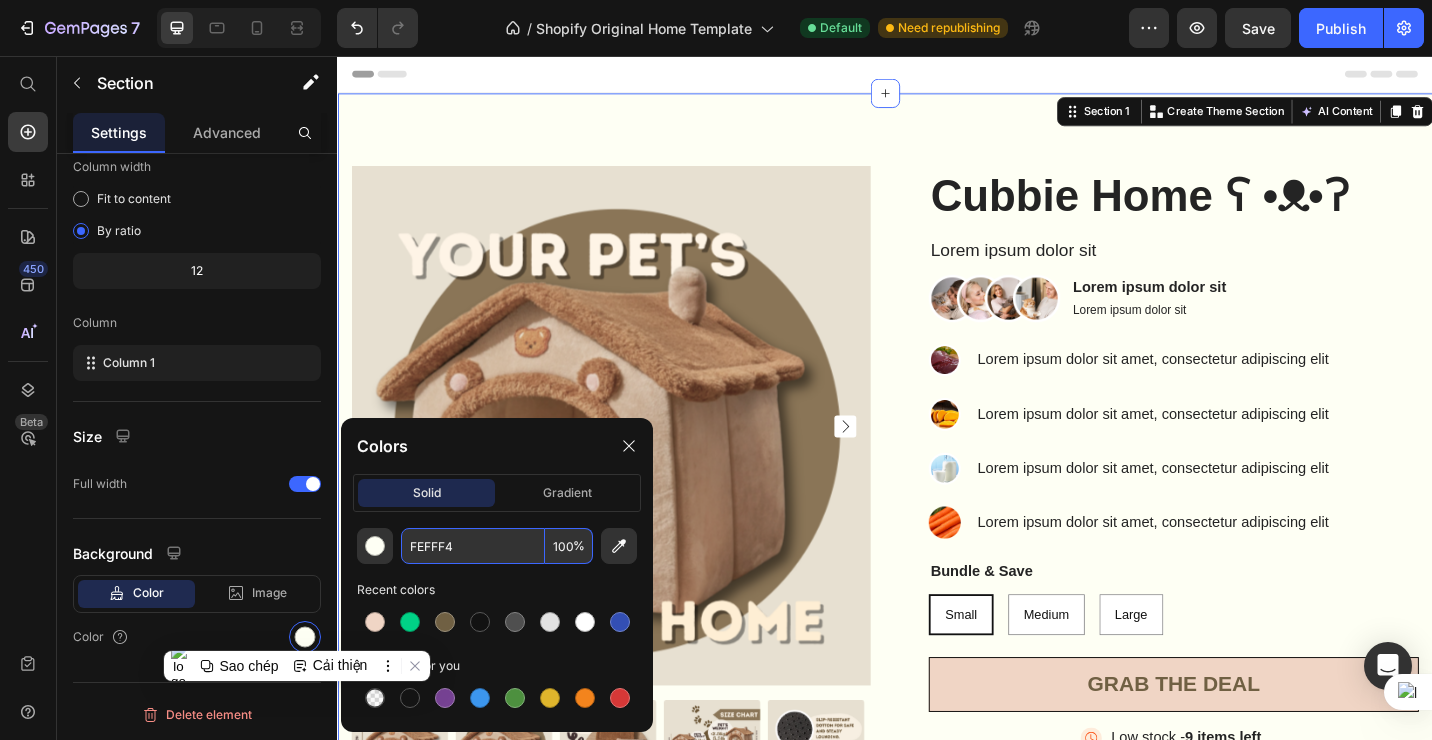 click on "FEFFF4" at bounding box center [473, 546] 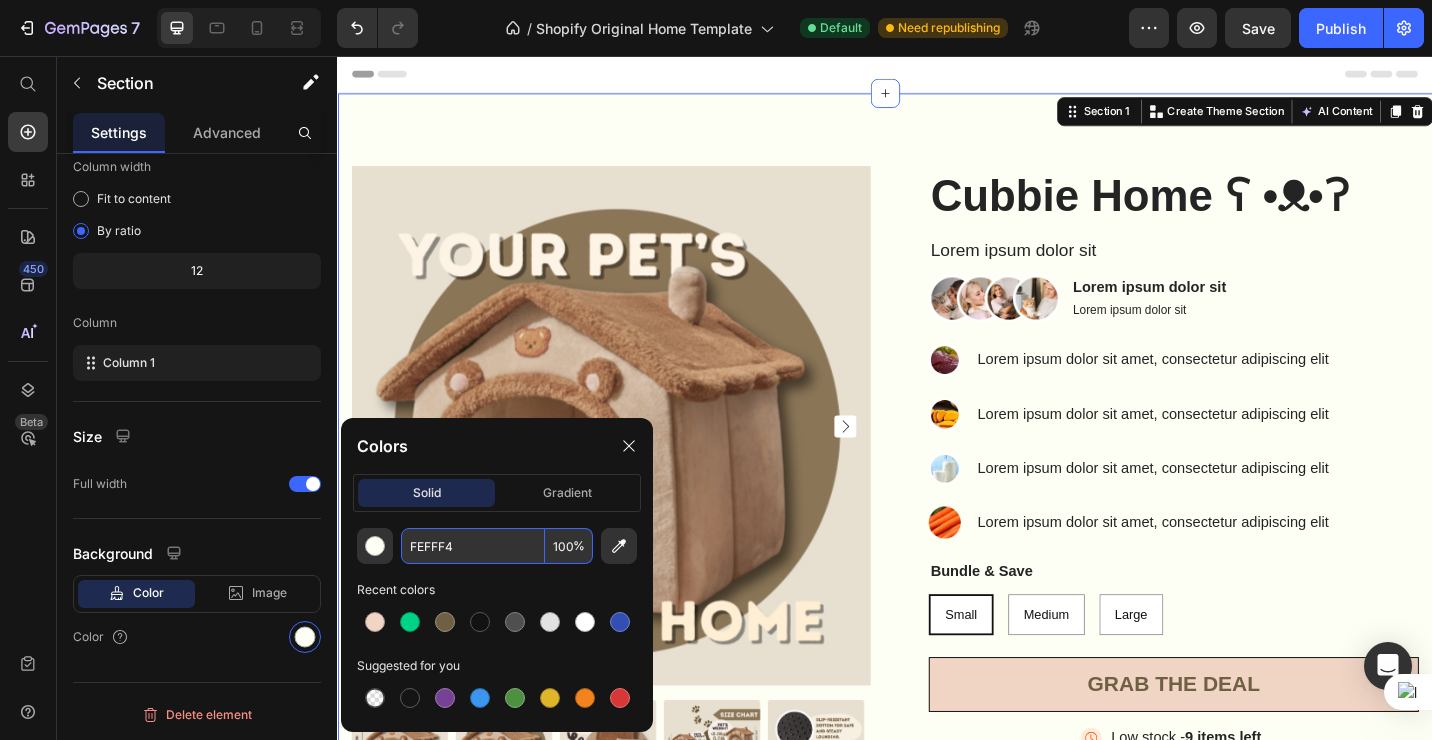 click on "FEFFF4" at bounding box center [473, 546] 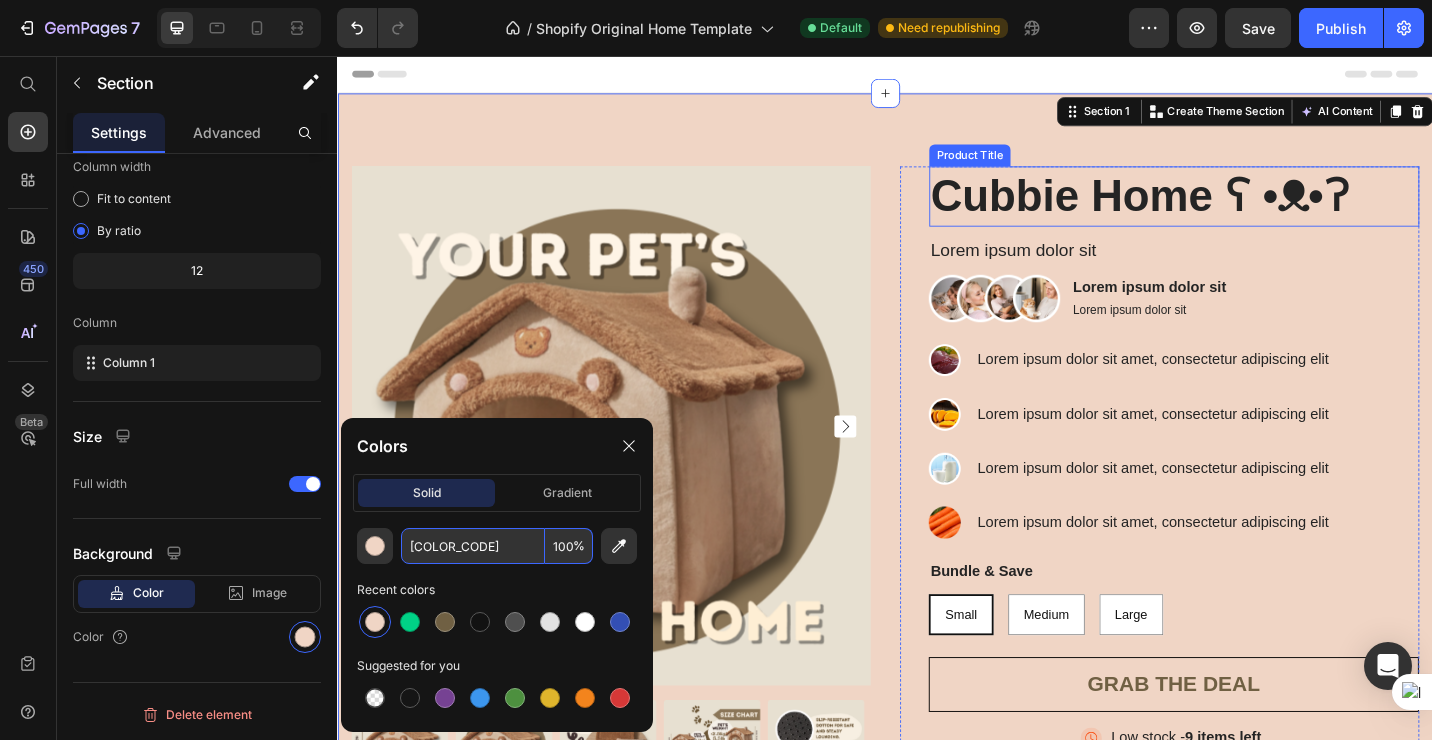 click on "Cubbie Home  ʕ •ᴥ•ʔ" at bounding box center (1253, 210) 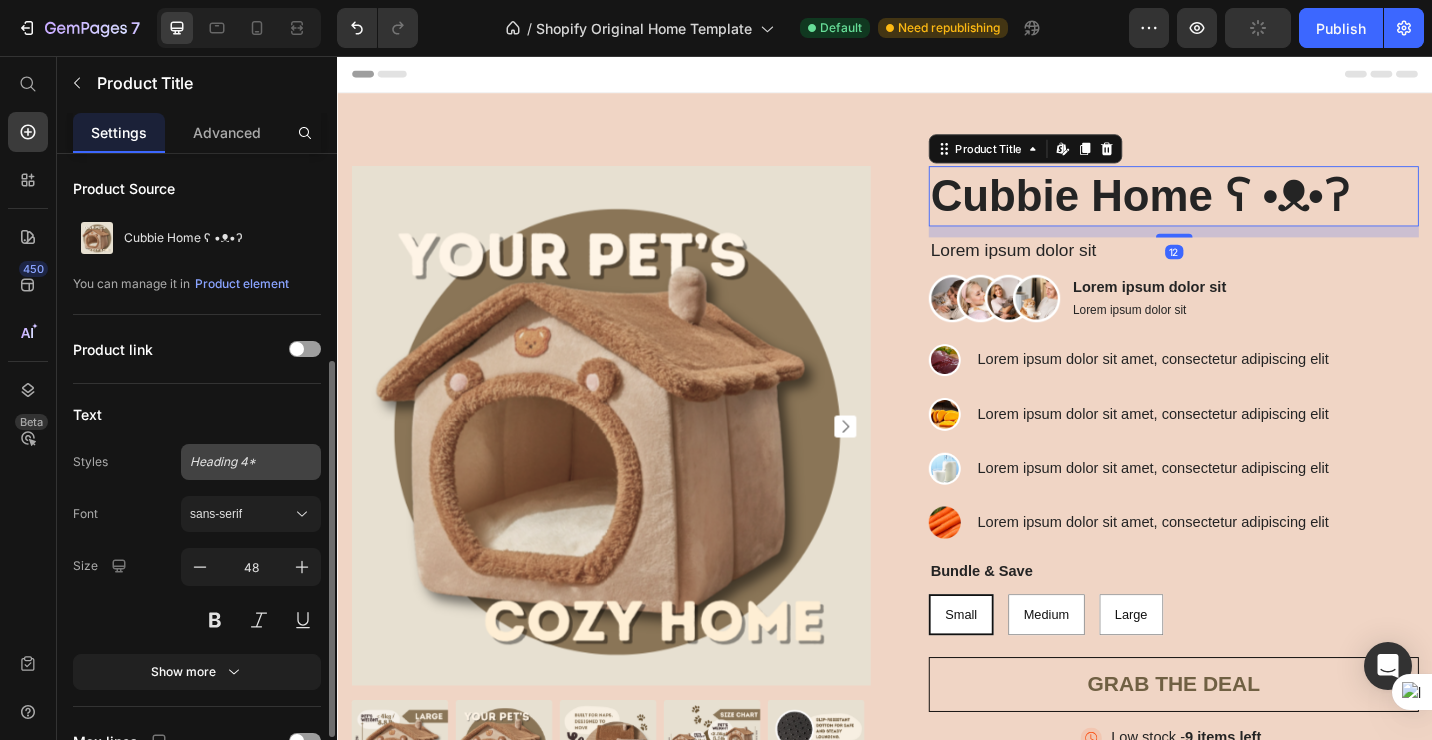 scroll, scrollTop: 132, scrollLeft: 0, axis: vertical 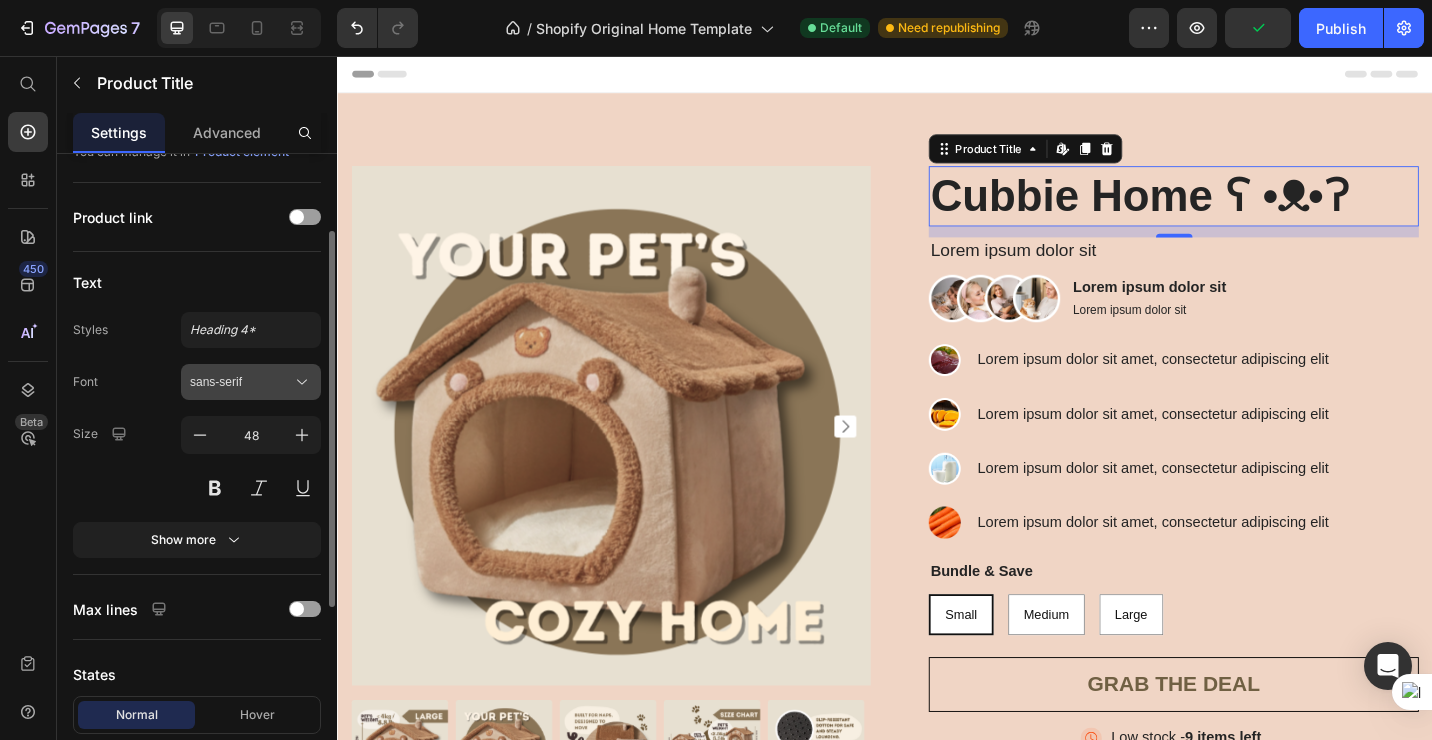 click on "sans-serif" at bounding box center [241, 382] 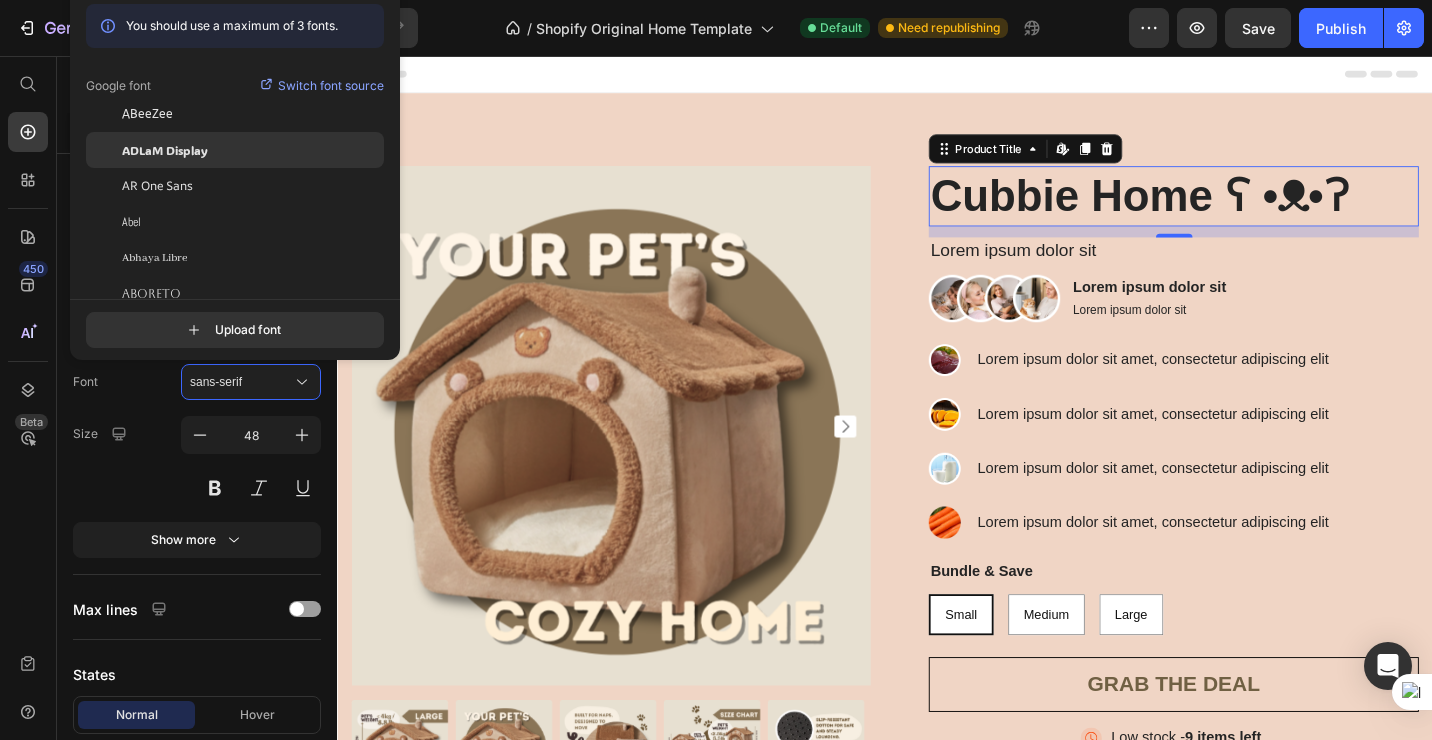click on "ADLaM Display" 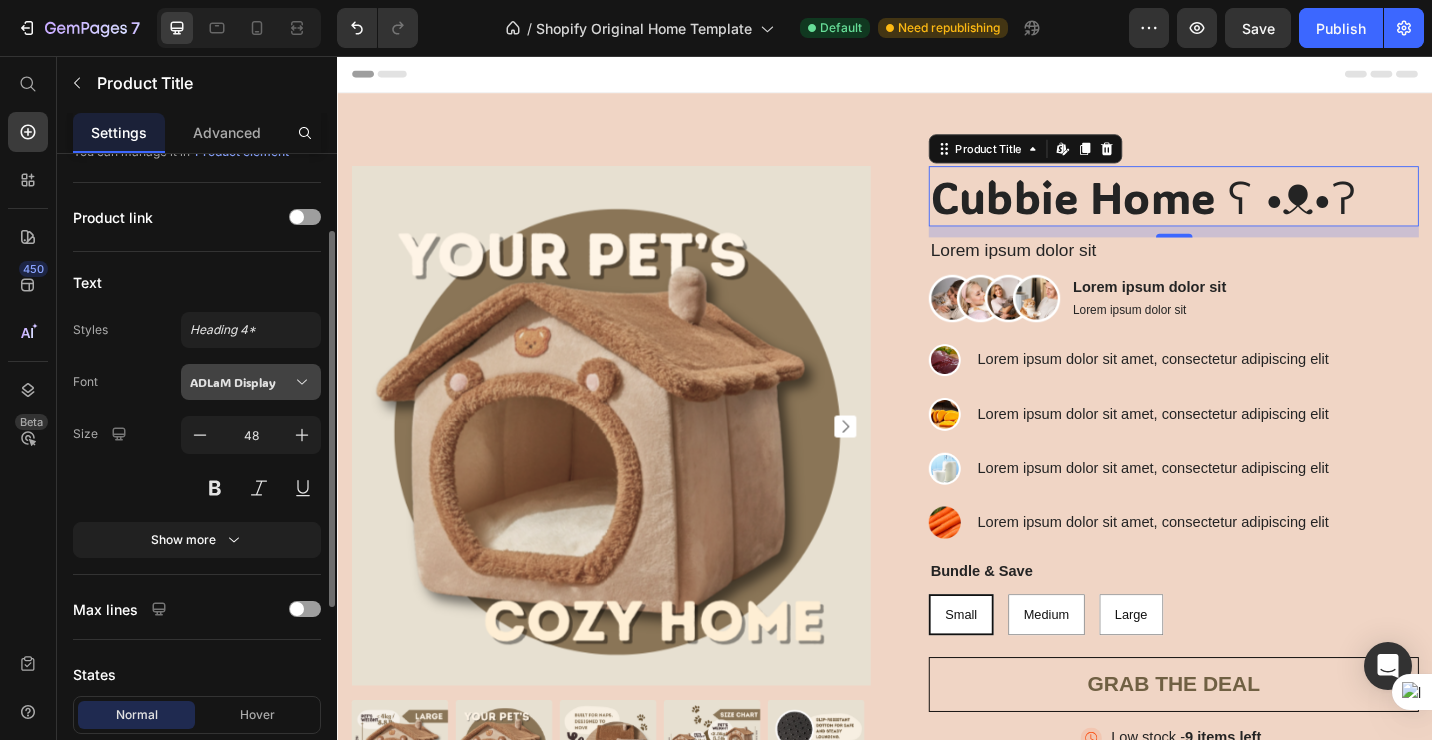 click on "ADLaM Display" at bounding box center [241, 382] 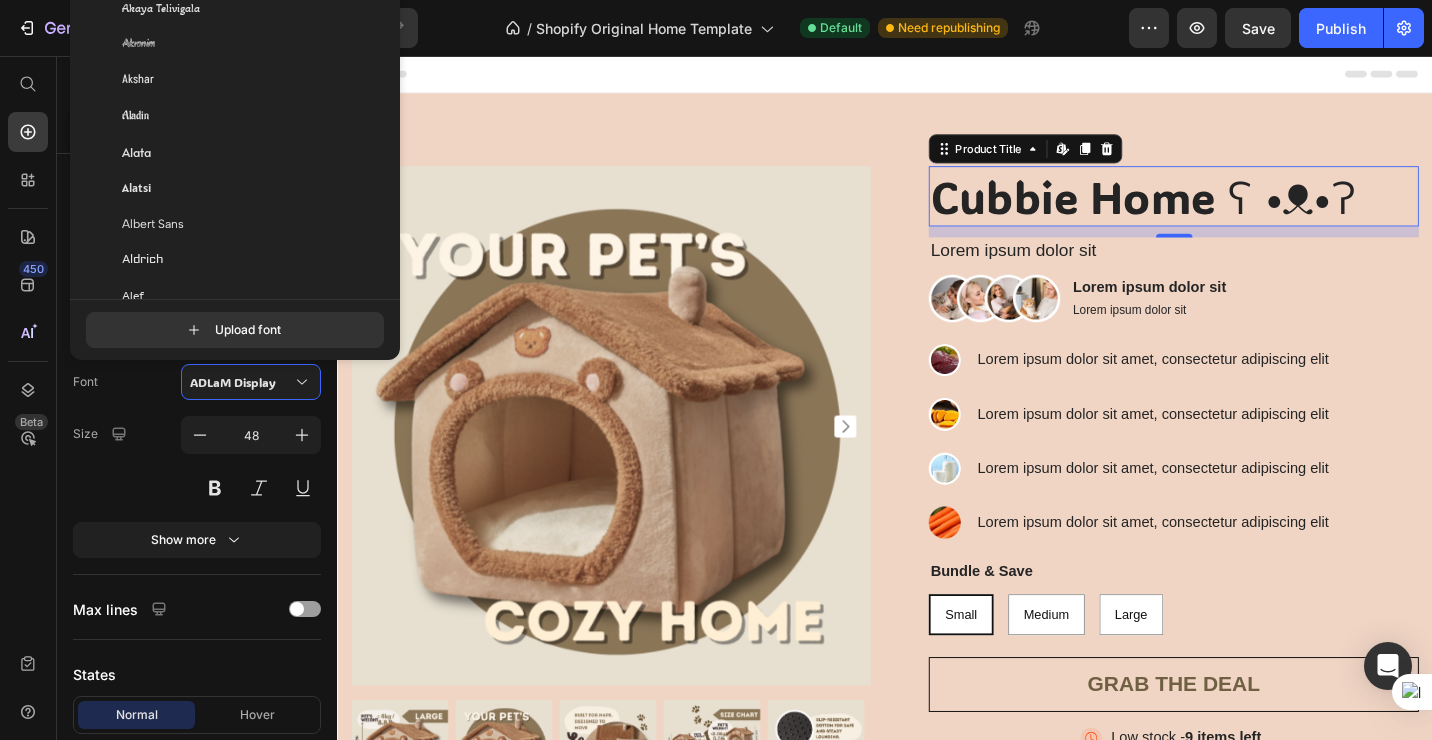 scroll, scrollTop: 899, scrollLeft: 0, axis: vertical 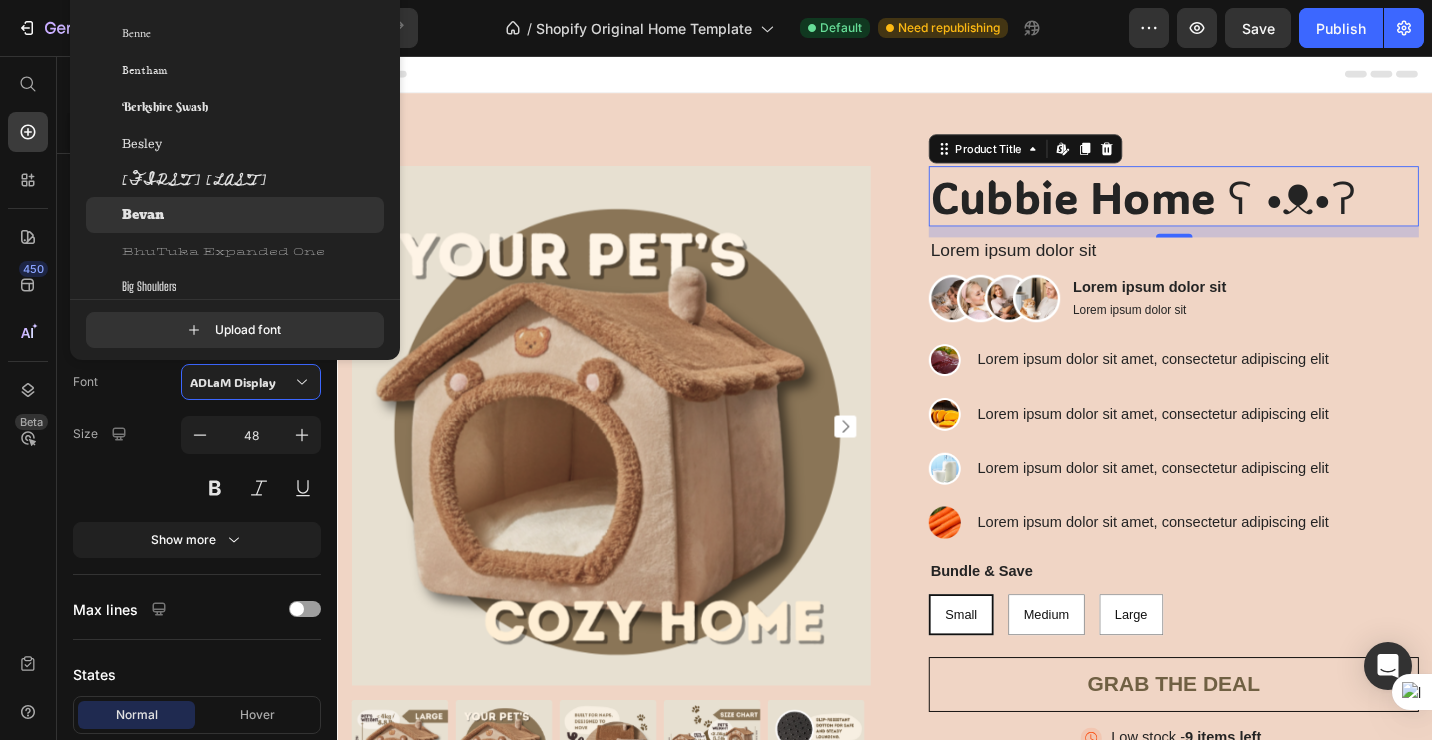 click on "Bevan" 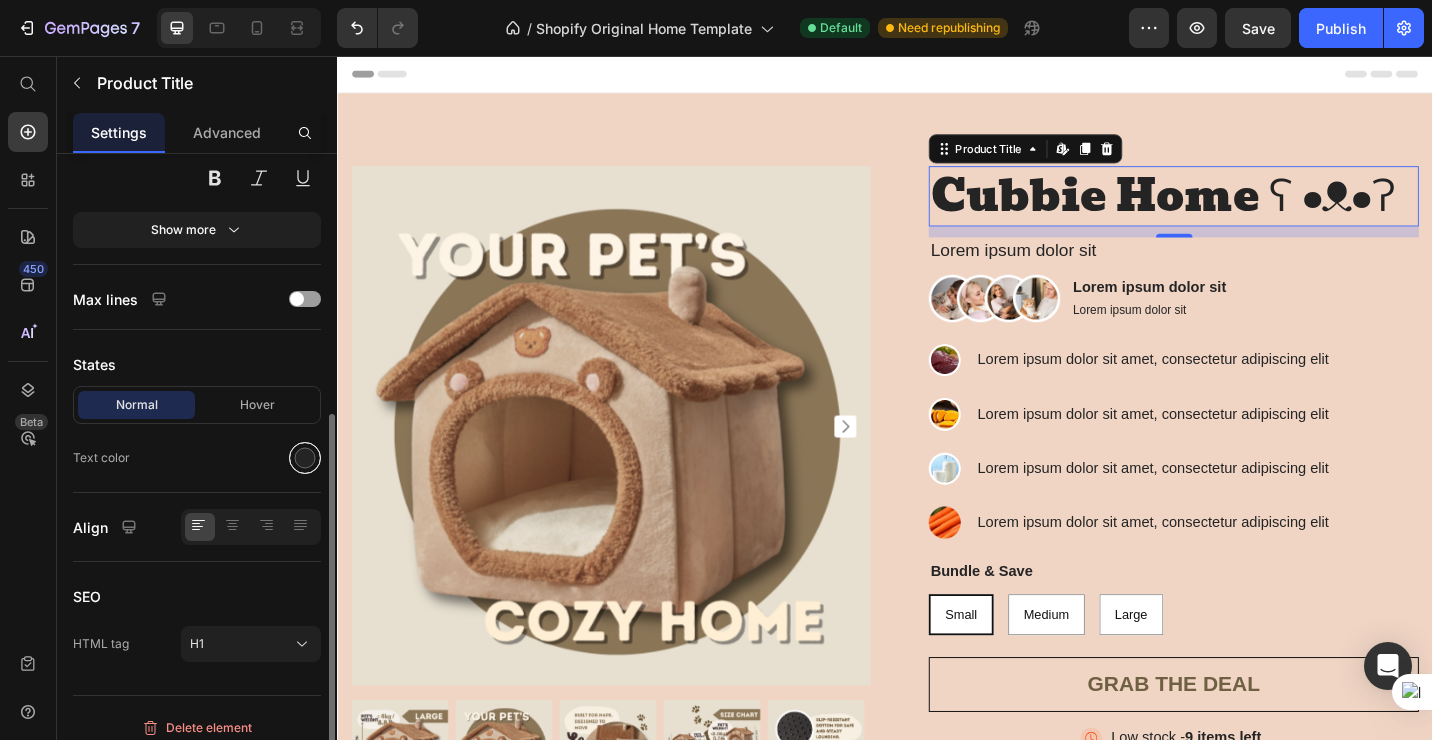 scroll, scrollTop: 443, scrollLeft: 0, axis: vertical 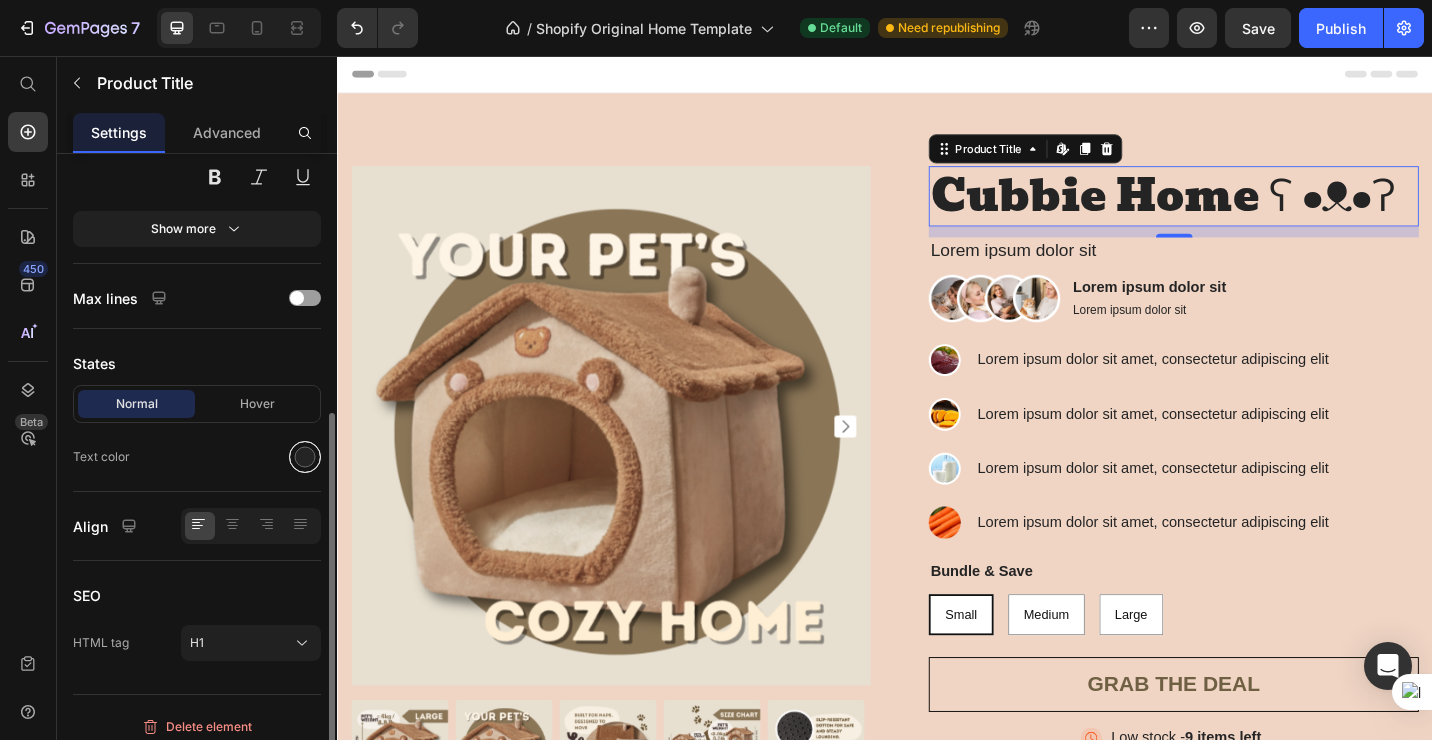click at bounding box center [305, 457] 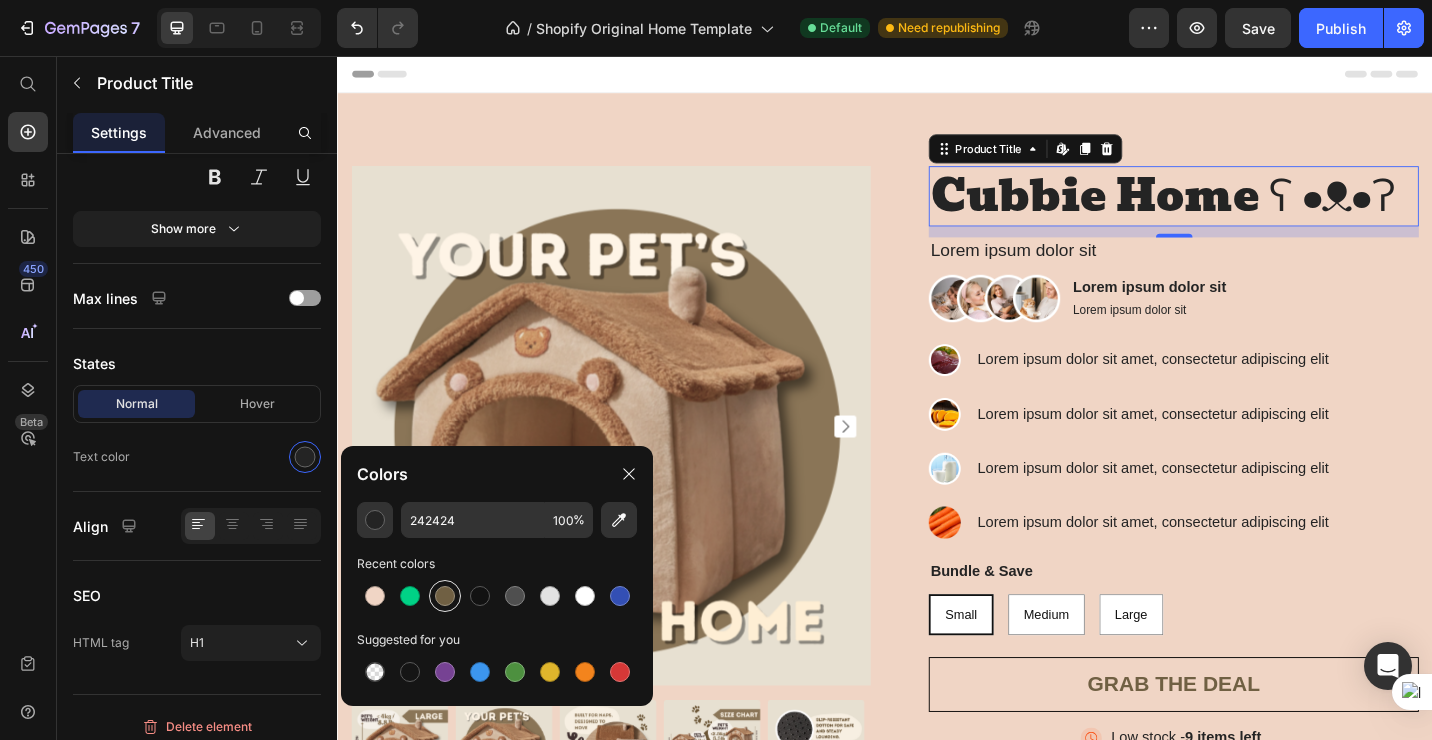 click at bounding box center [445, 596] 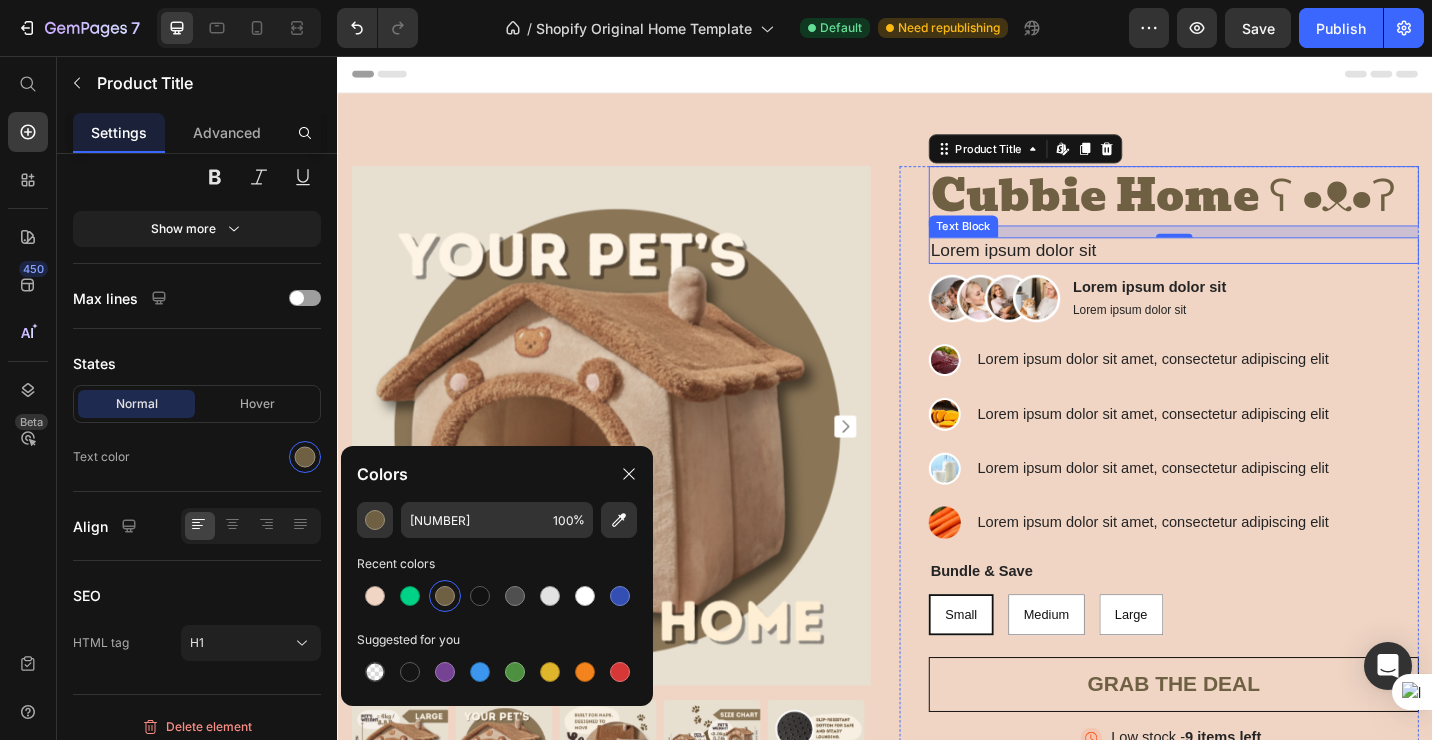 click on "Lorem ipsum dolor sit" at bounding box center [1253, 269] 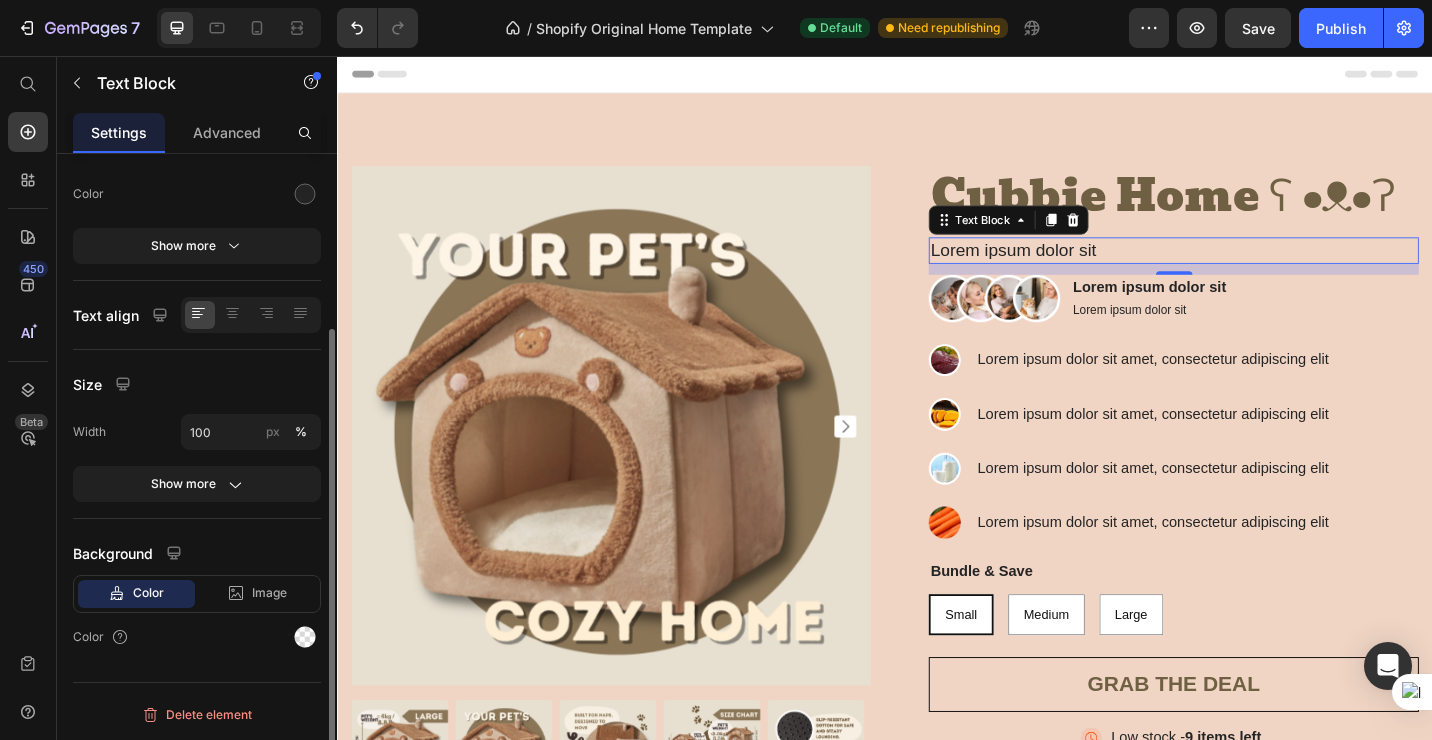 scroll, scrollTop: 0, scrollLeft: 0, axis: both 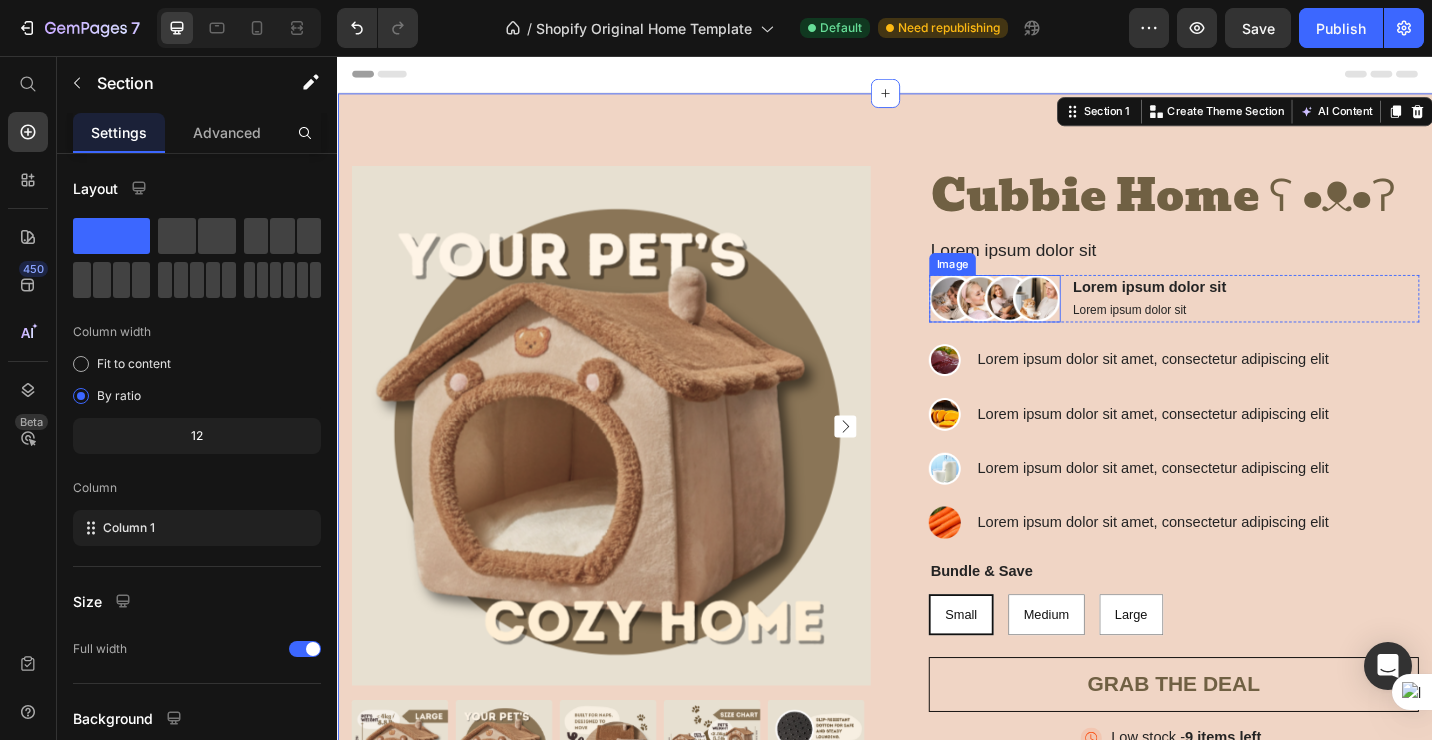click at bounding box center [1057, 322] 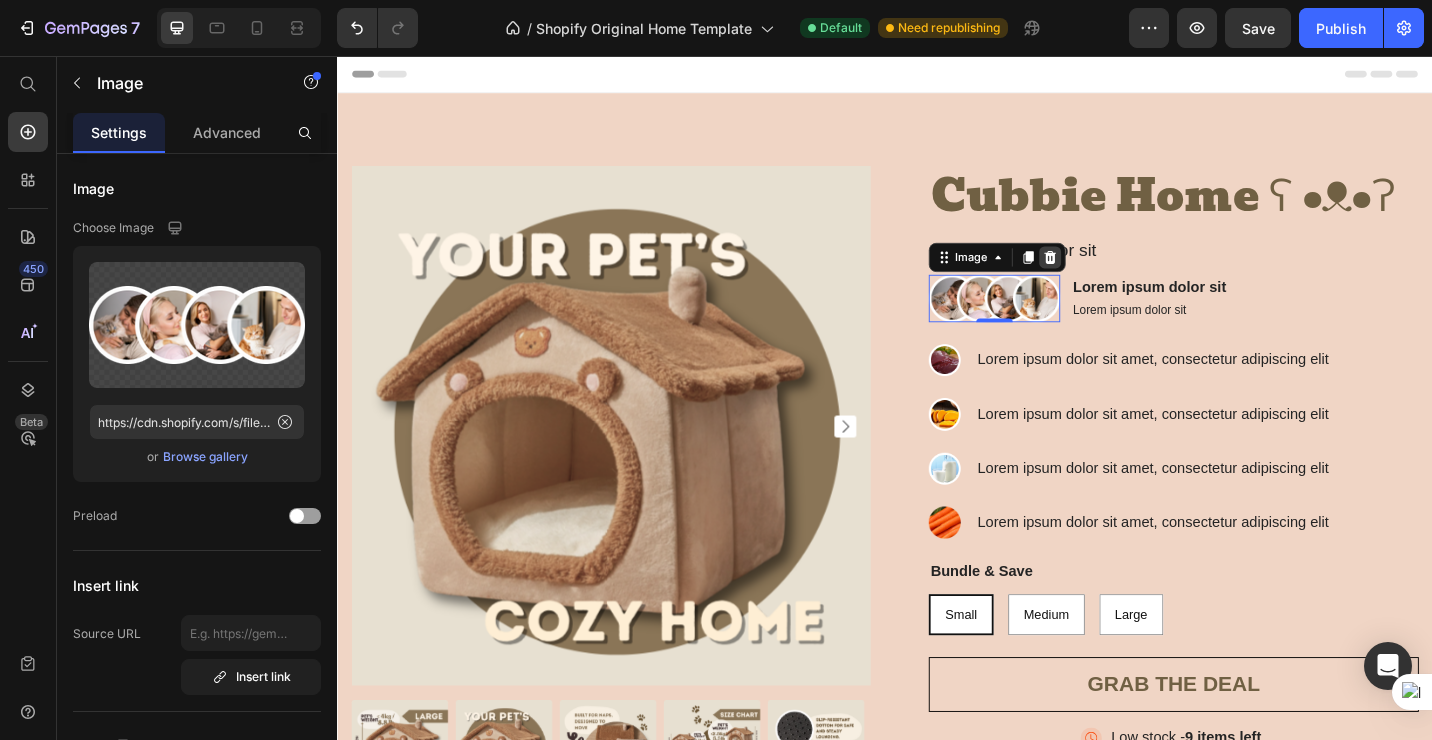 click at bounding box center [1118, 277] 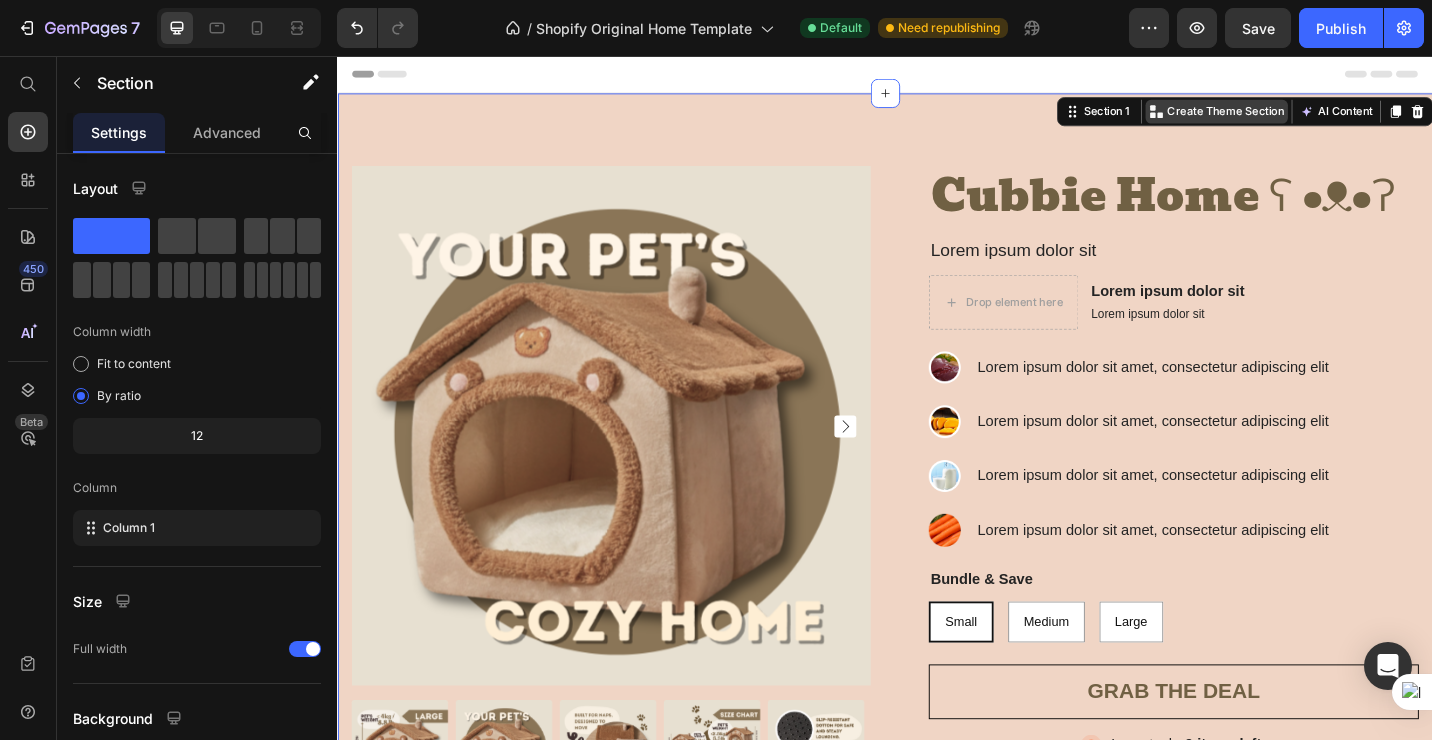 click on "Create Theme Section" at bounding box center (1310, 117) 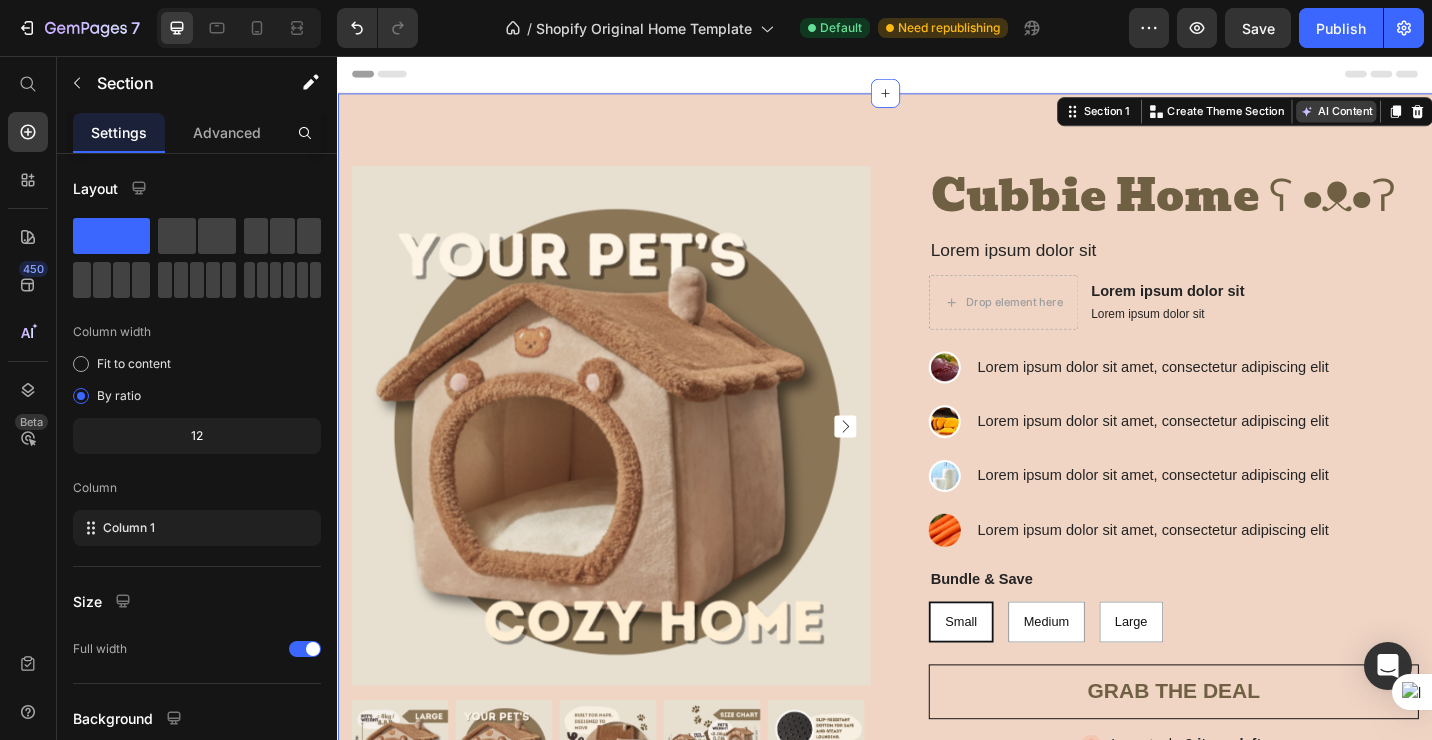 click on "AI Content" at bounding box center (1431, 117) 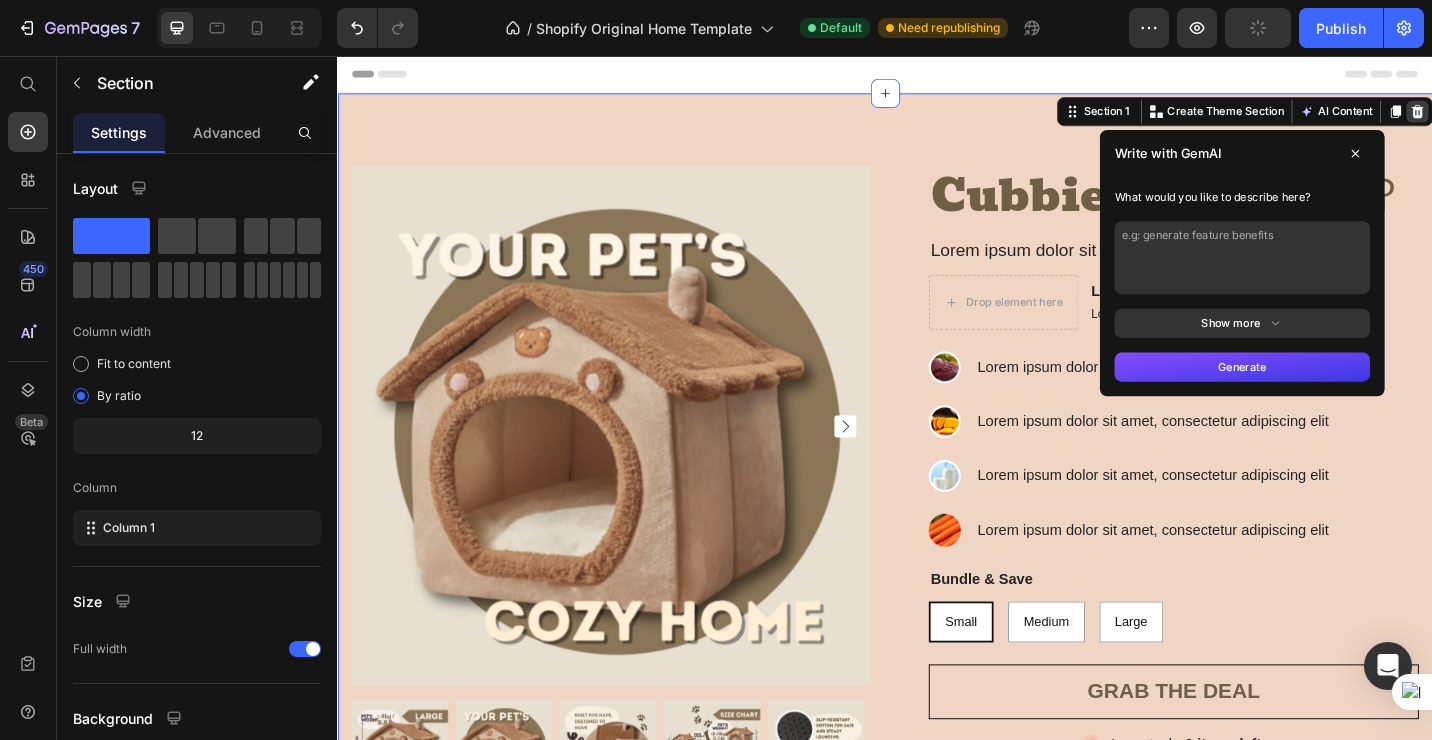 click 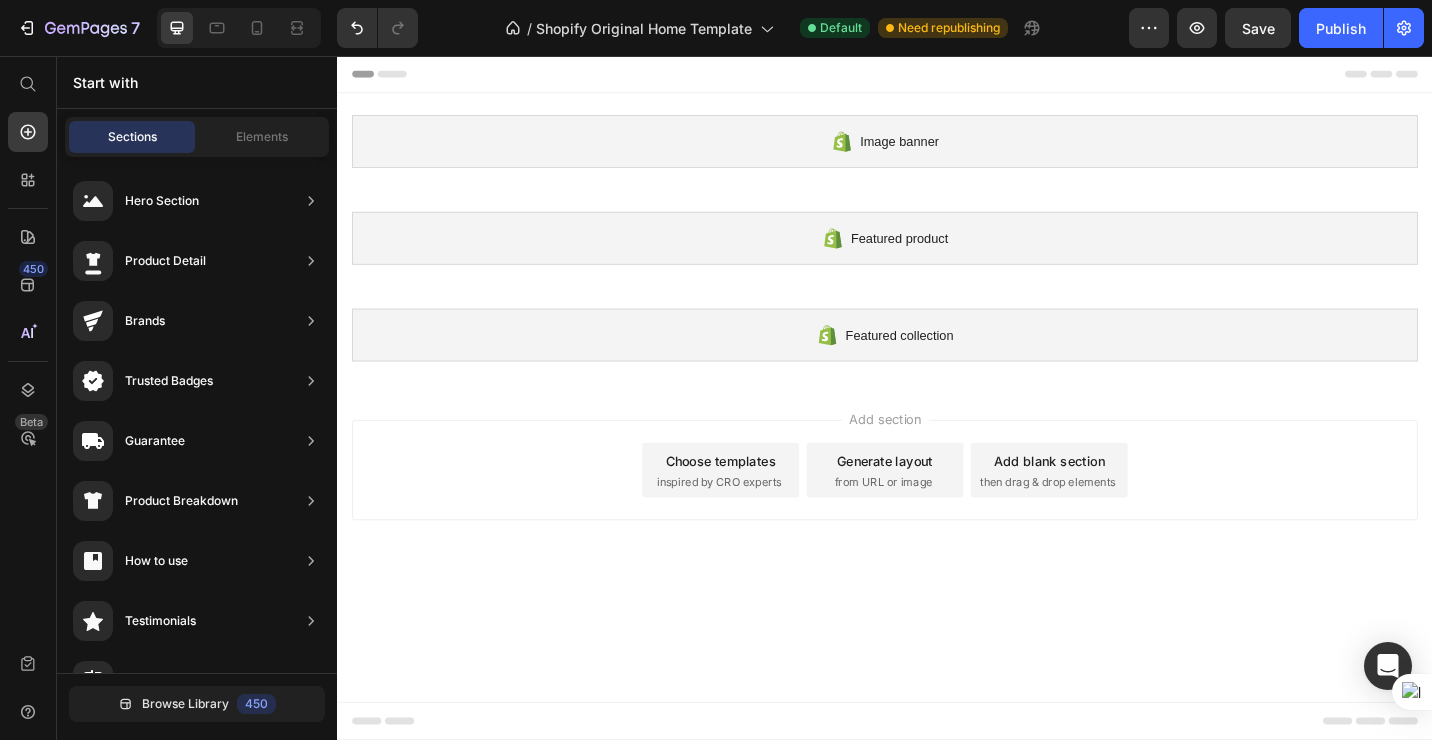 scroll, scrollTop: 0, scrollLeft: 0, axis: both 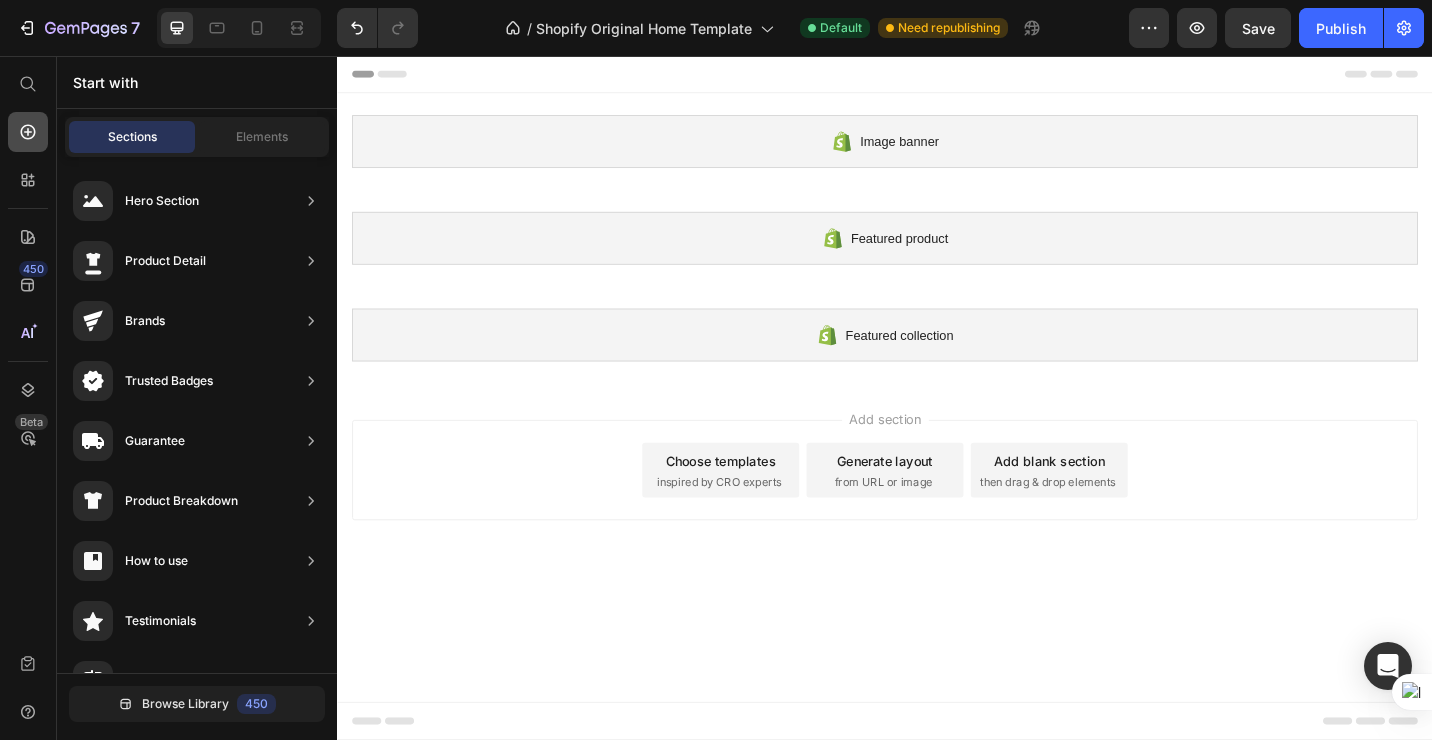 click 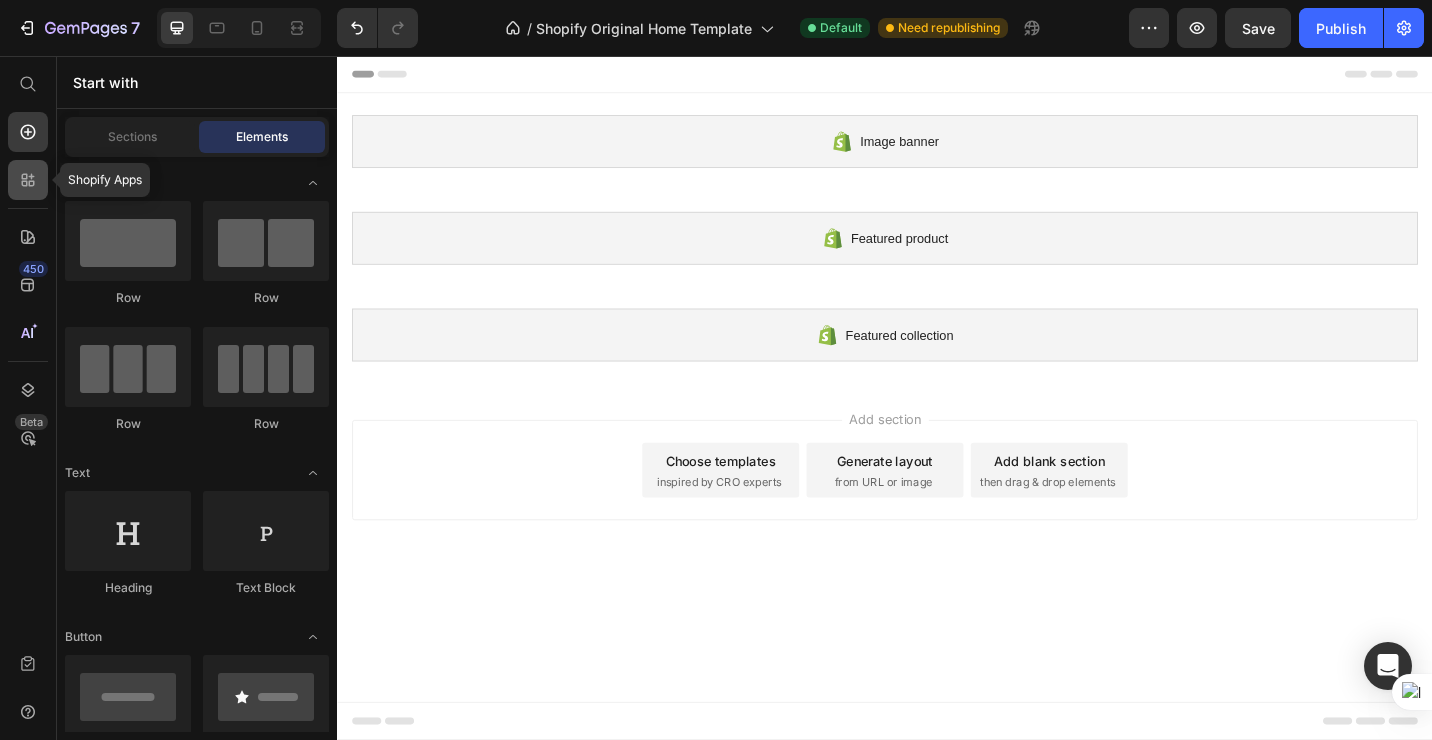 click 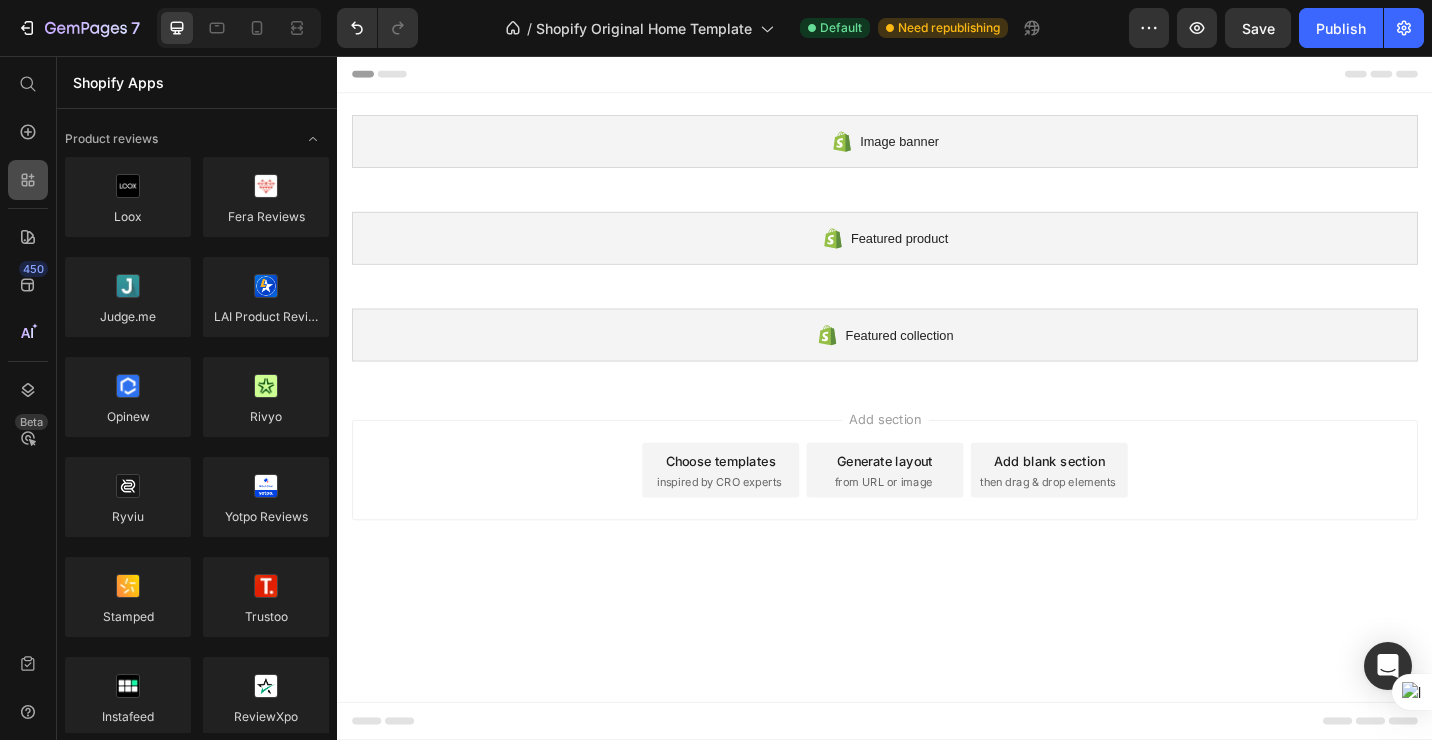 click 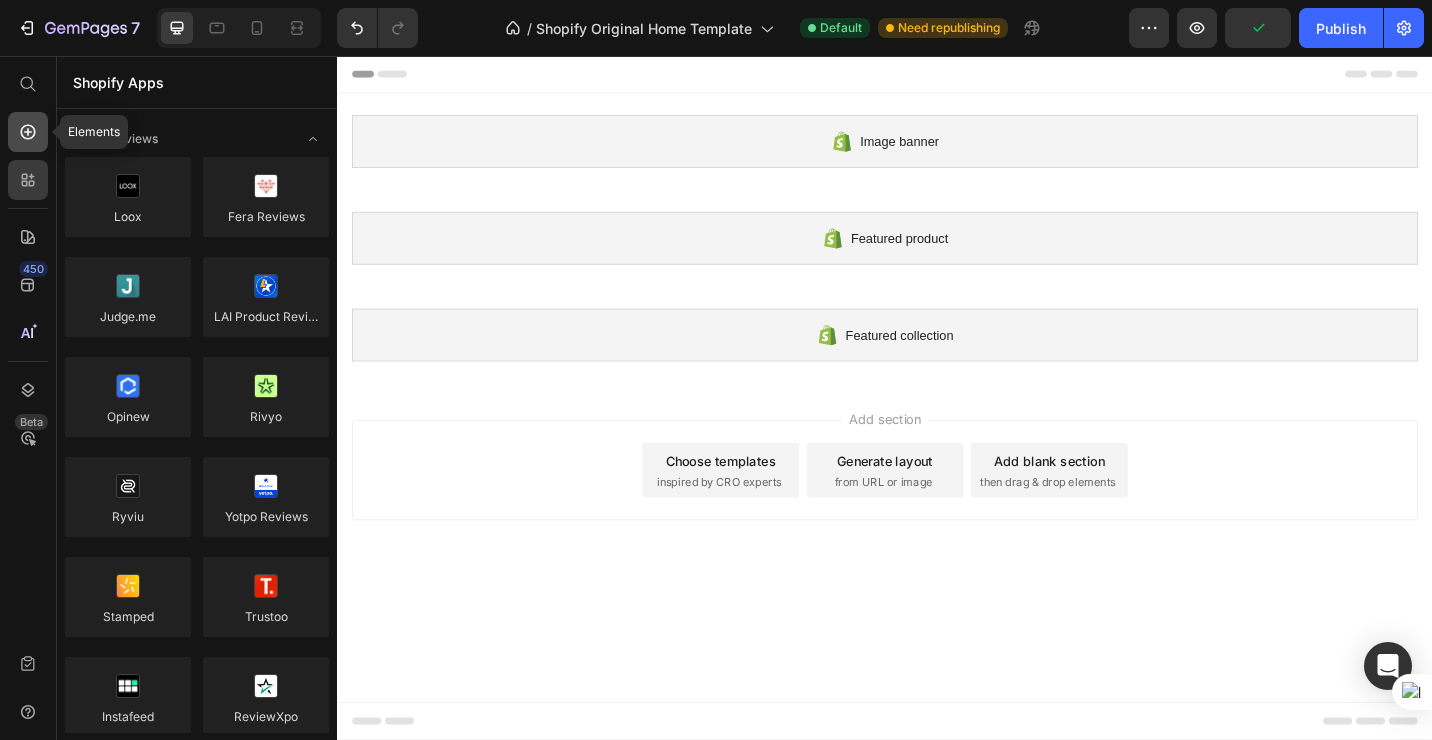 click 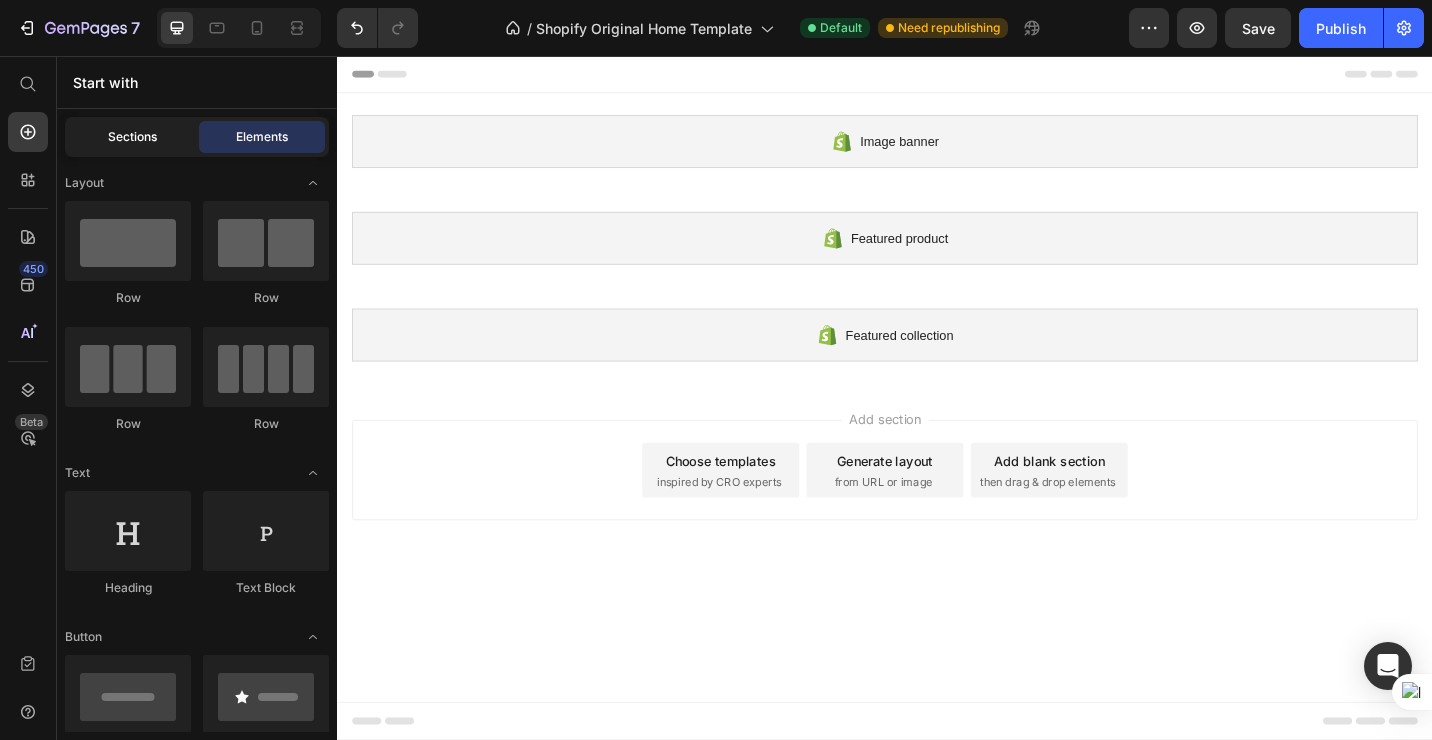 click on "Sections" at bounding box center (132, 137) 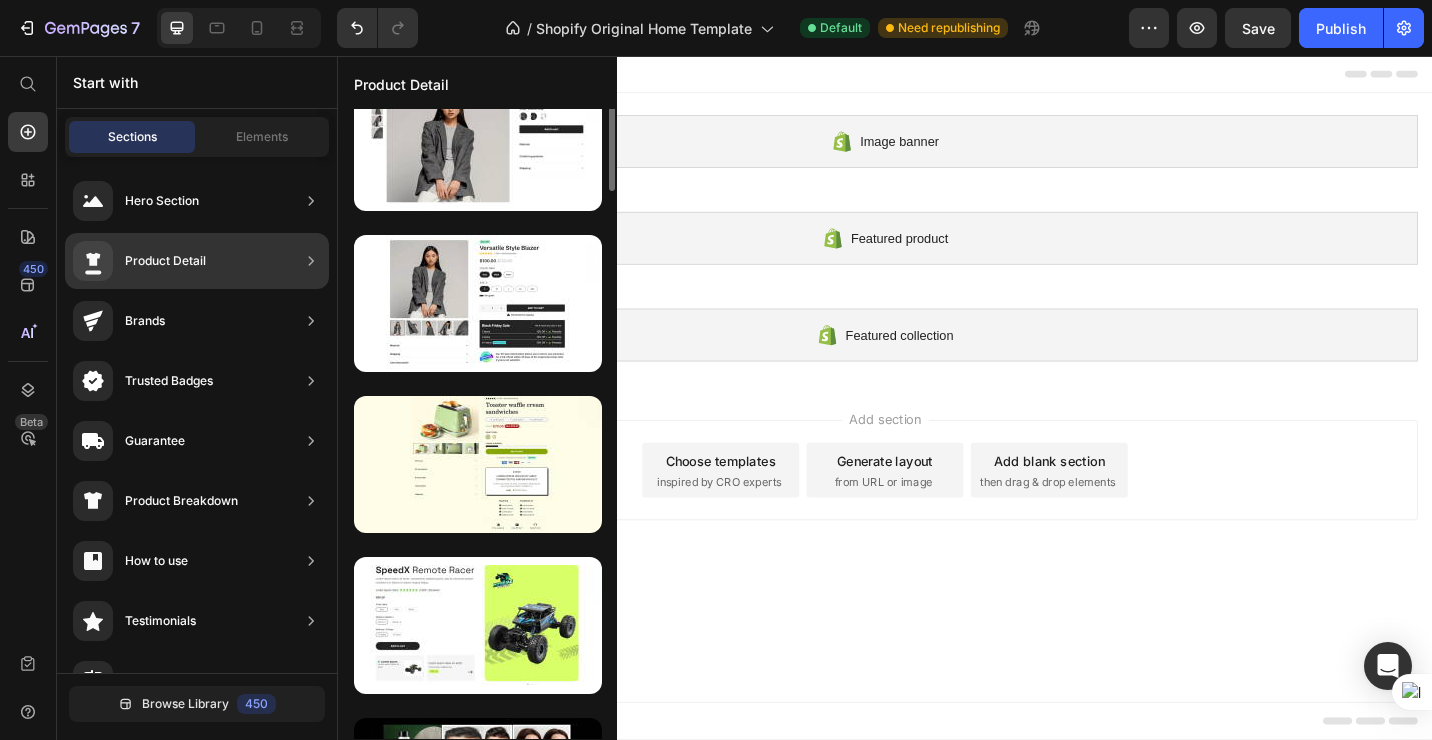 scroll, scrollTop: 0, scrollLeft: 0, axis: both 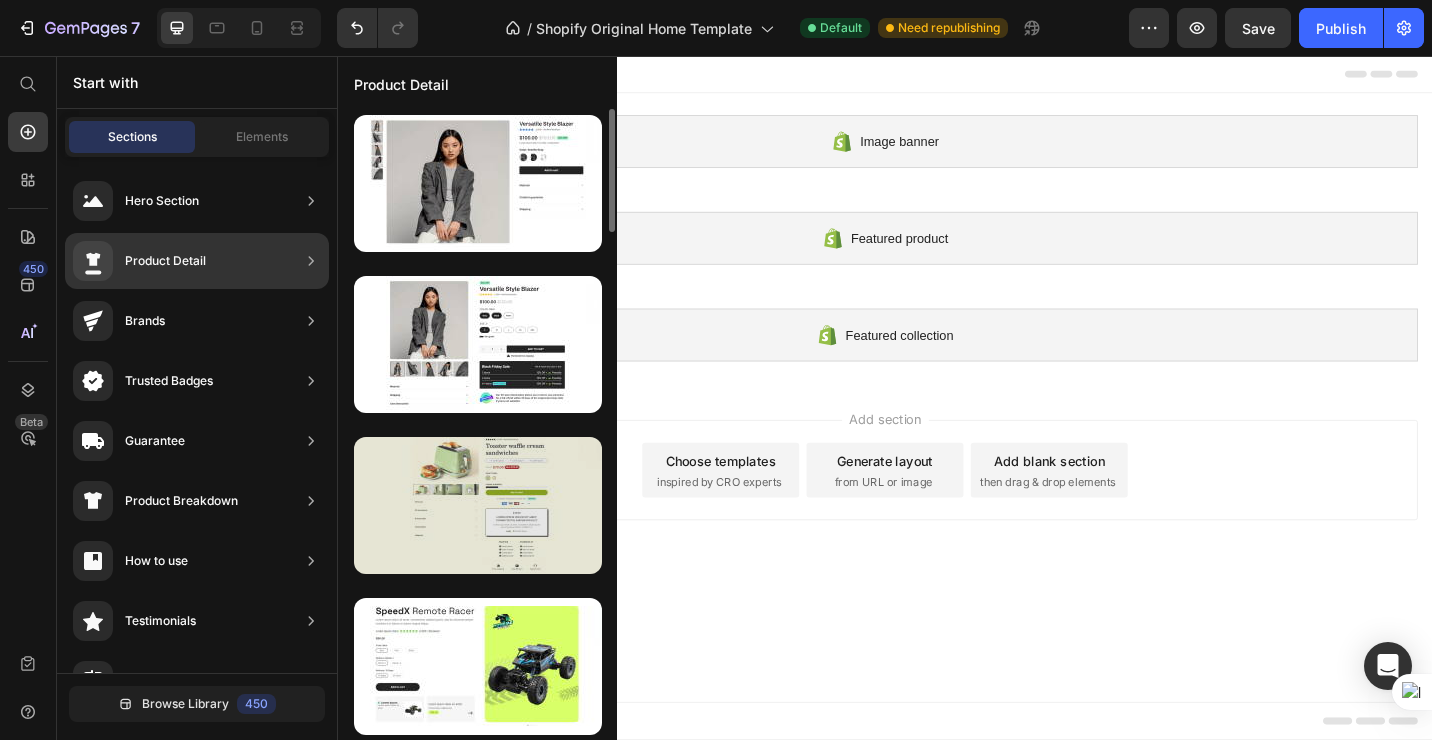 click at bounding box center [478, 505] 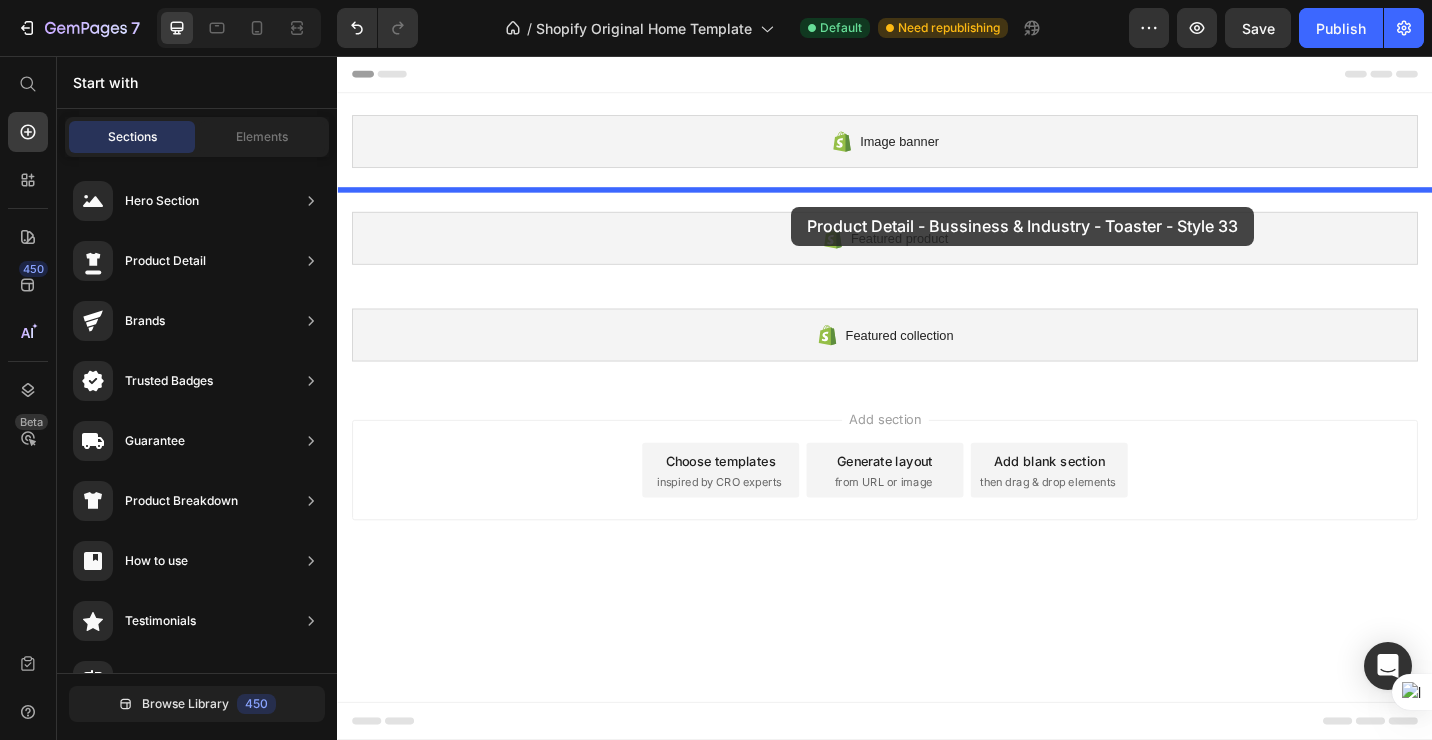 drag, startPoint x: 823, startPoint y: 538, endPoint x: 769, endPoint y: 76, distance: 465.14514 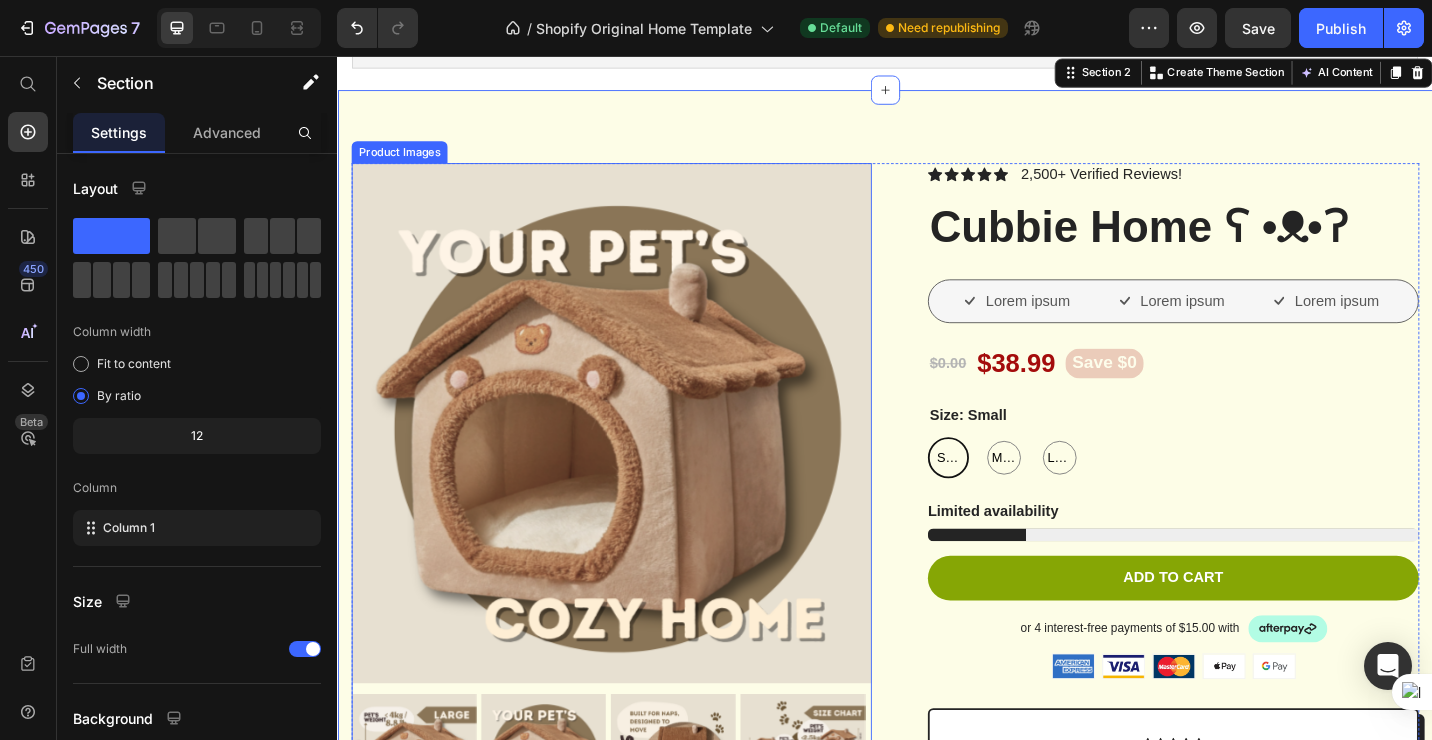 scroll, scrollTop: 108, scrollLeft: 0, axis: vertical 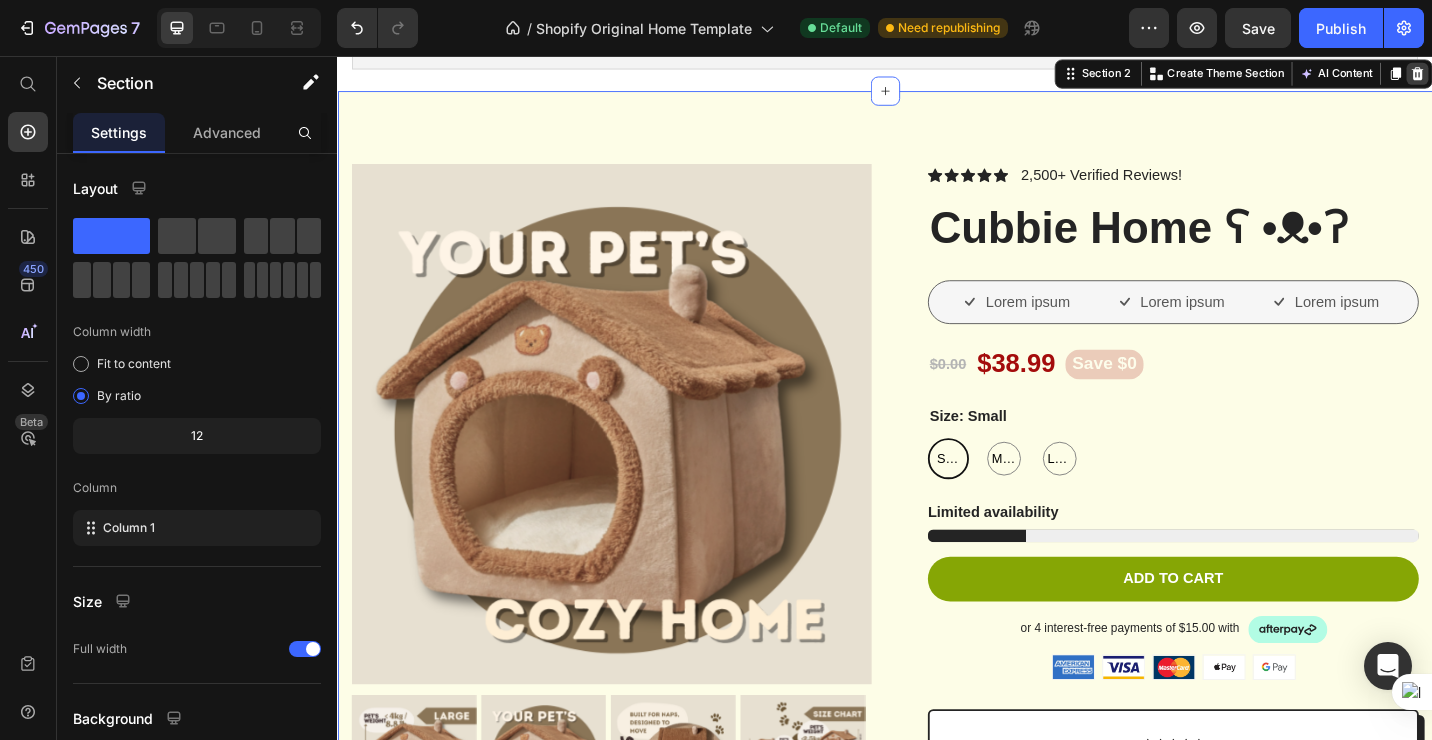 click 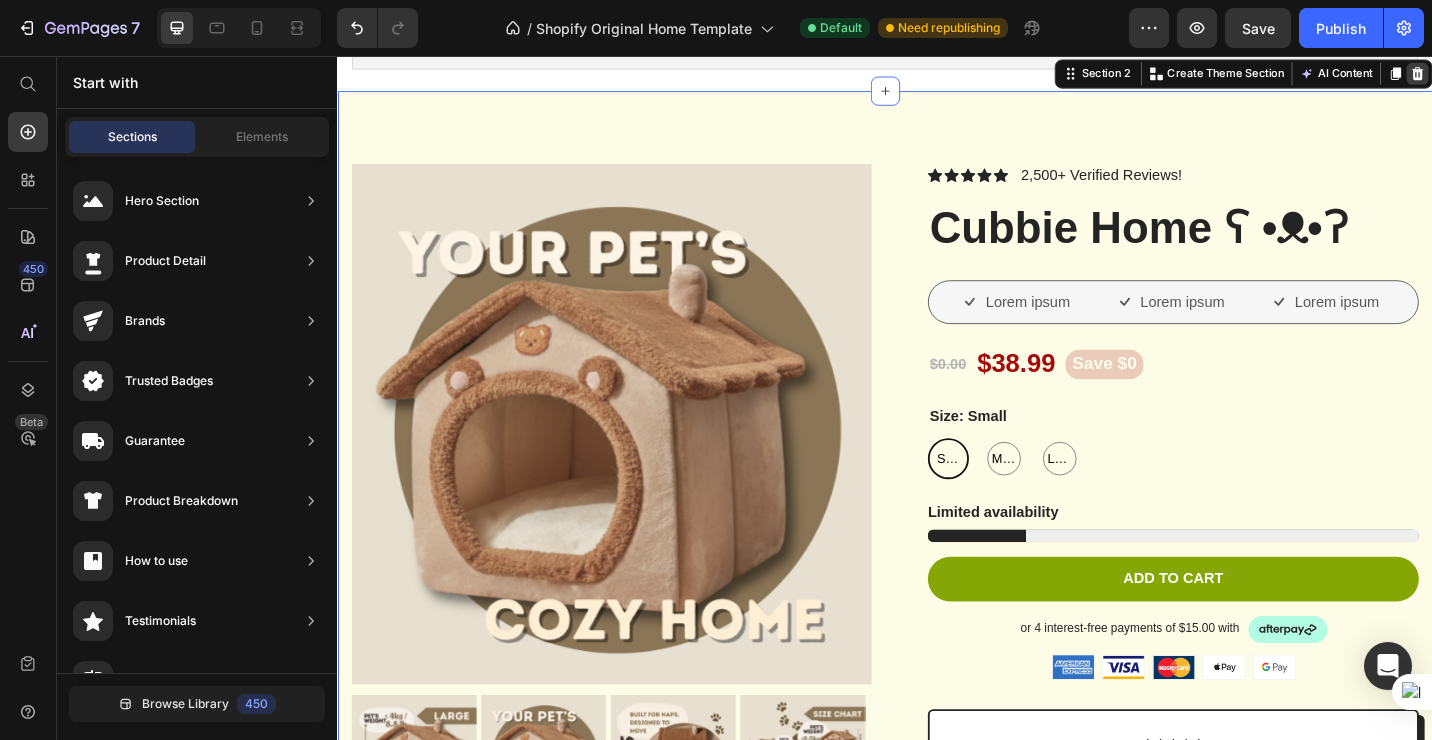 scroll, scrollTop: 0, scrollLeft: 0, axis: both 